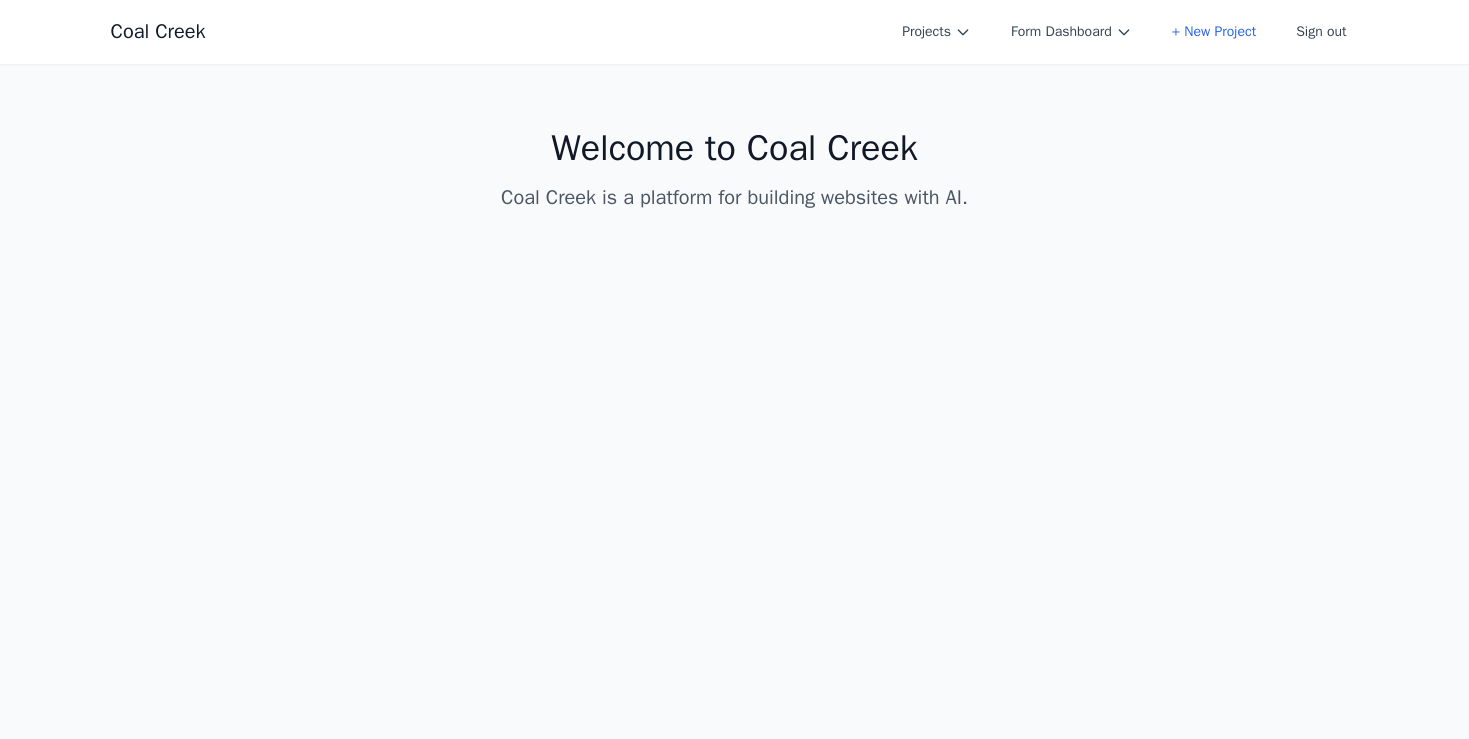 scroll, scrollTop: 0, scrollLeft: 0, axis: both 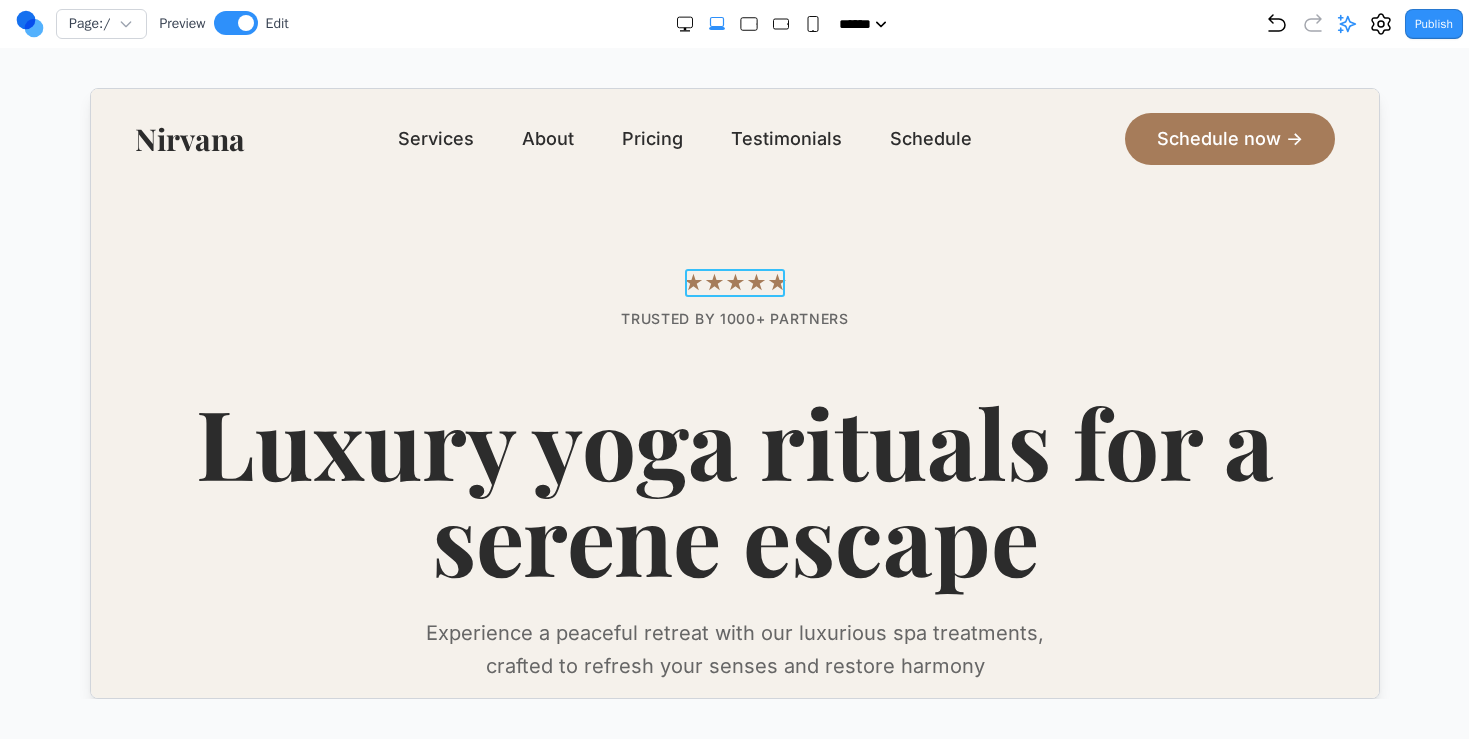 click on "Nirvana Services About Pricing Testimonials Schedule Schedule now → ★★★★★ TRUSTED BY 1000+ PARTNERS Luxury yoga rituals for a serene escape Experience a peaceful retreat with our luxurious spa treatments, crafted to refresh your senses and restore harmony Schedule now → View services 100+ Treatments offered 50+ Certified therapists 2000+ Satisfied clients 300+ Unique wellness Services Exclusive spa services for ultimate relaxation Relaxing massage Indulge in a soothing massage using essential oils to ease stress, promote relaxation & rejuvenate your body Luxury treatment Revitalize your skin with a luxurious facial, tailored to cleanse, hydrate, and restore your natural glow for a refreshed look Signature hot stone Experience deep relaxation with hot stones applied to pressure points, relieving tension & improving circulation for total wellness Detoxifying body scrub Our exfoliating body scrub removes dead skin cells, leaving your skin soft, smooth, & revitalized with a refreshed glow Team" at bounding box center (733, 1666) 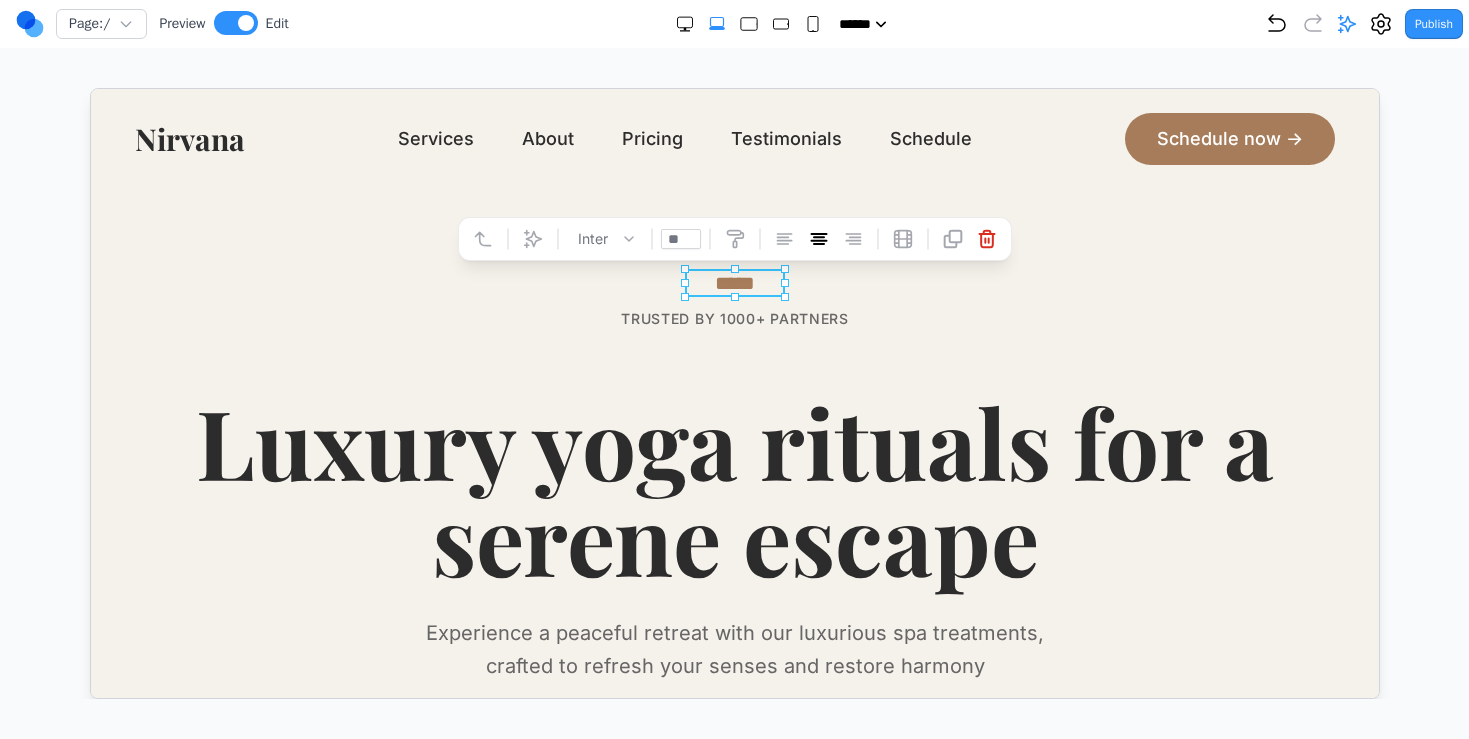 click 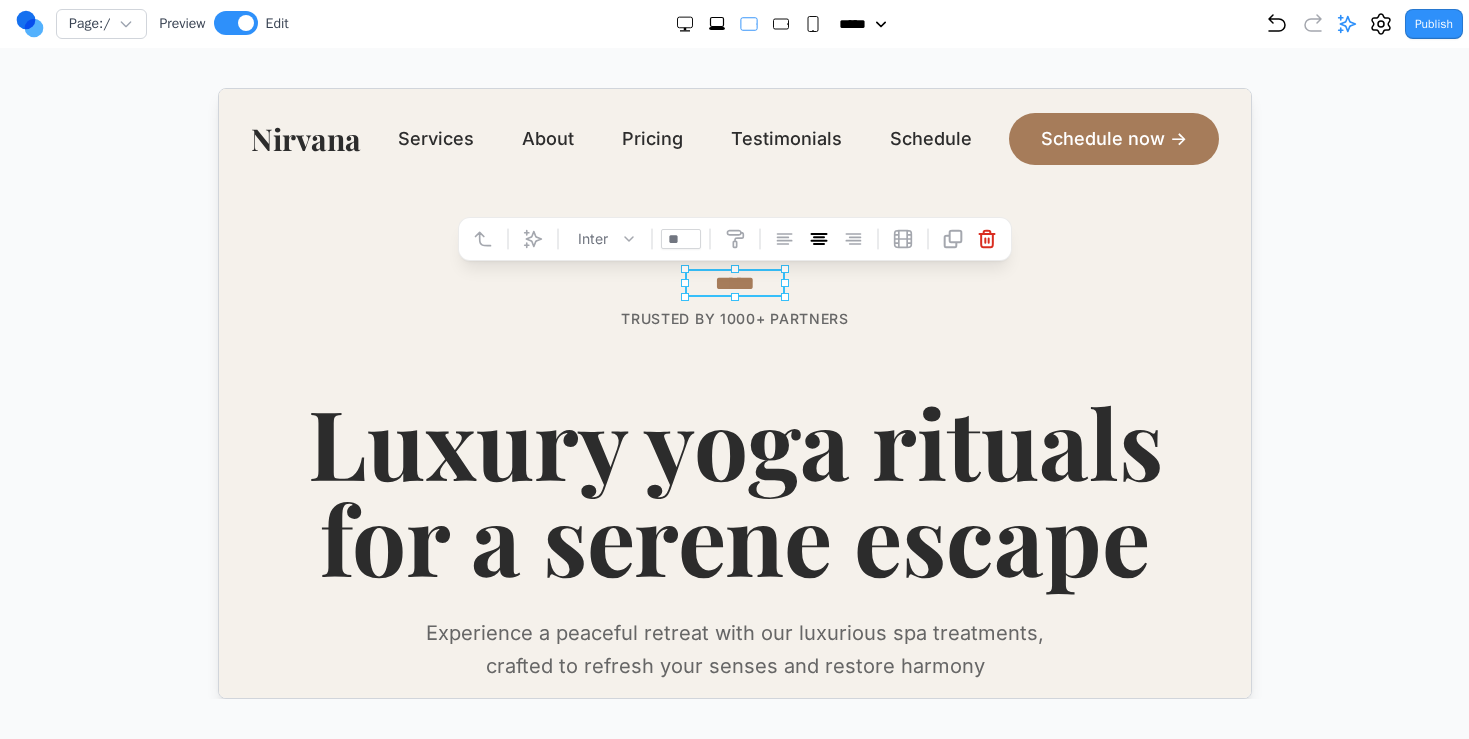 click 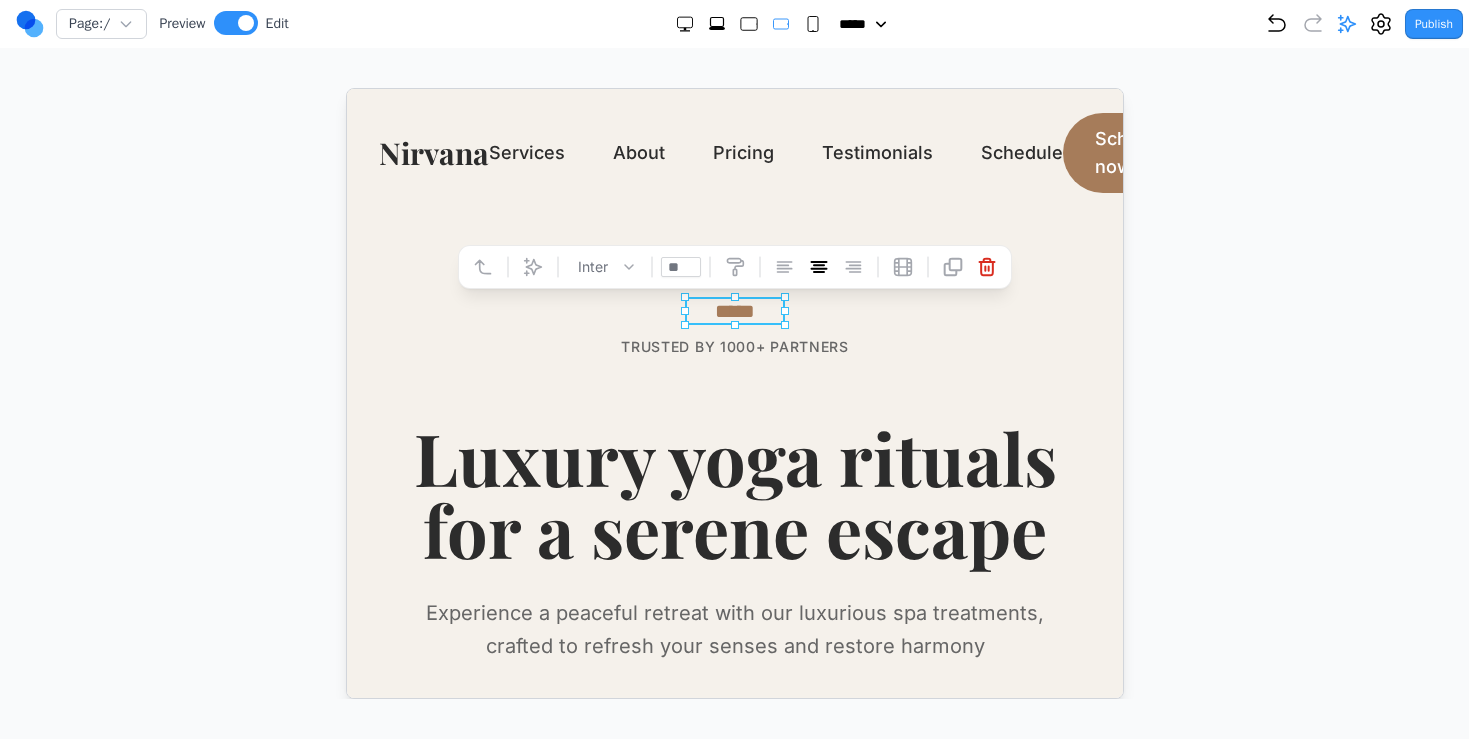 click 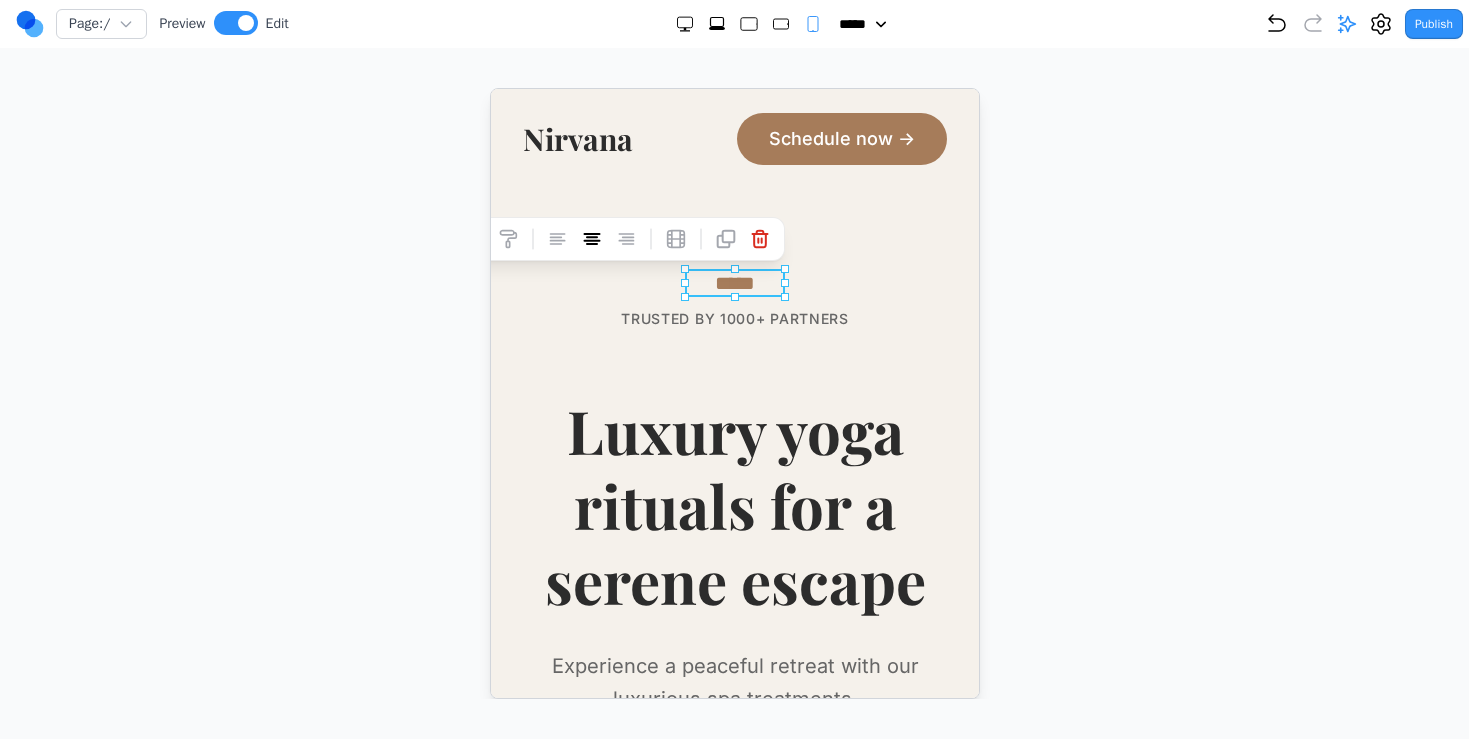 click 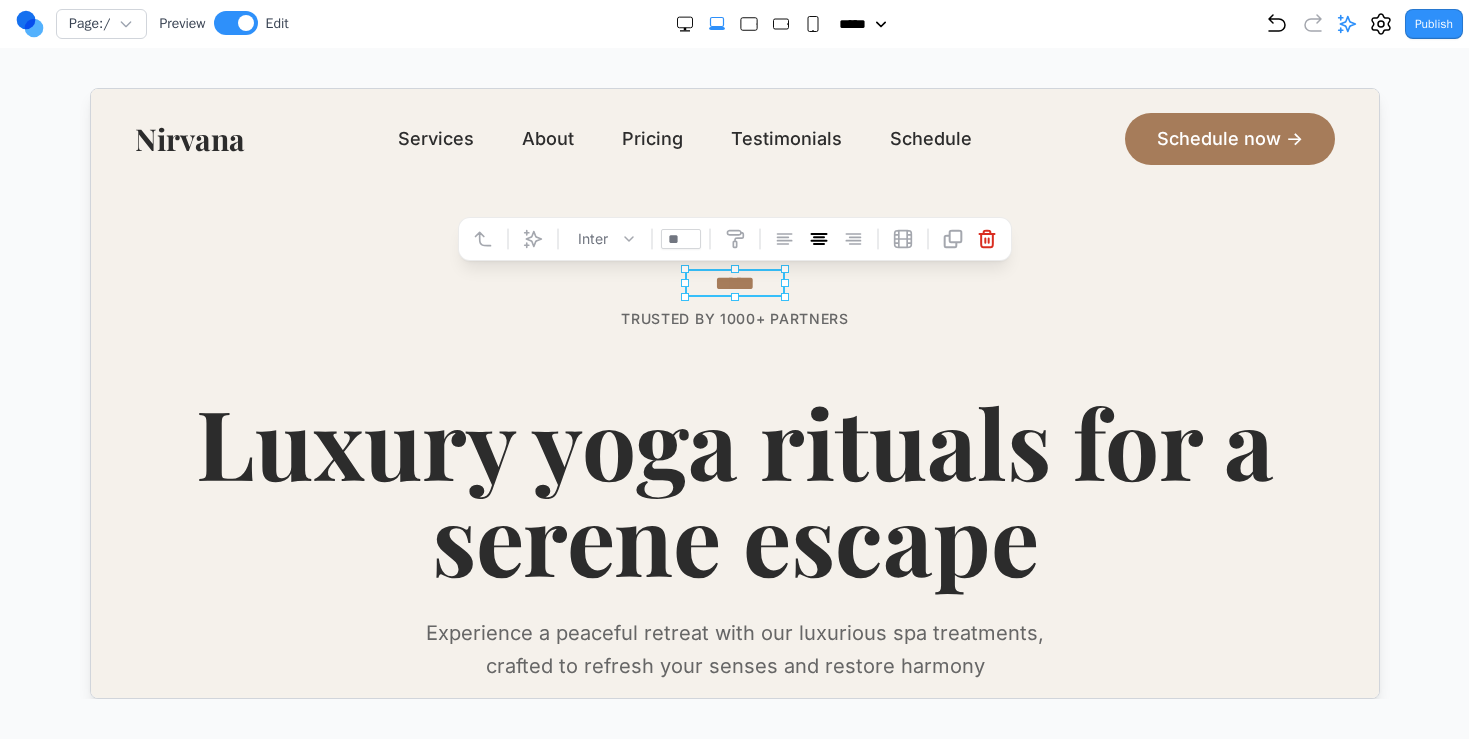 click on "***** ***** ****** ****** ******" at bounding box center (777, 24) 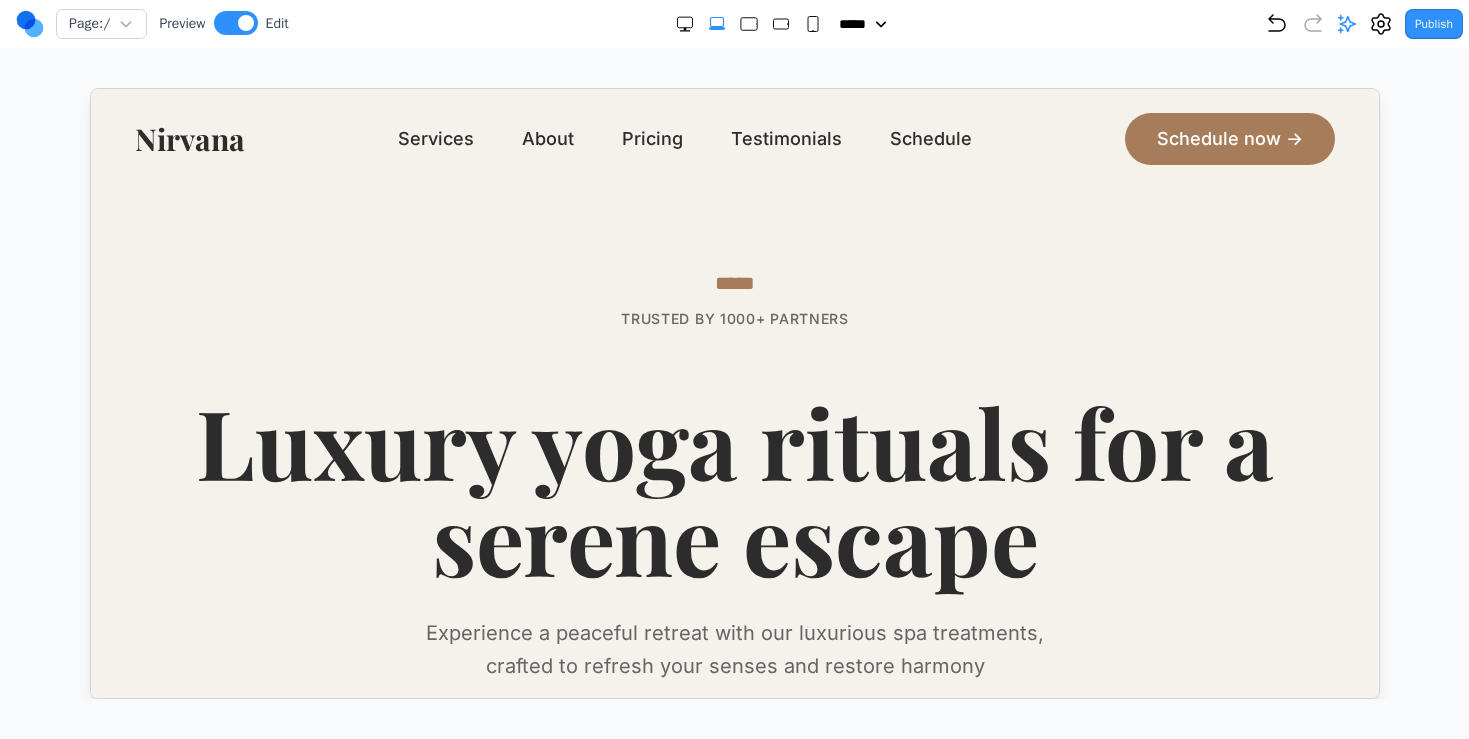 click on "Luxury yoga rituals for a serene escape" at bounding box center [733, 488] 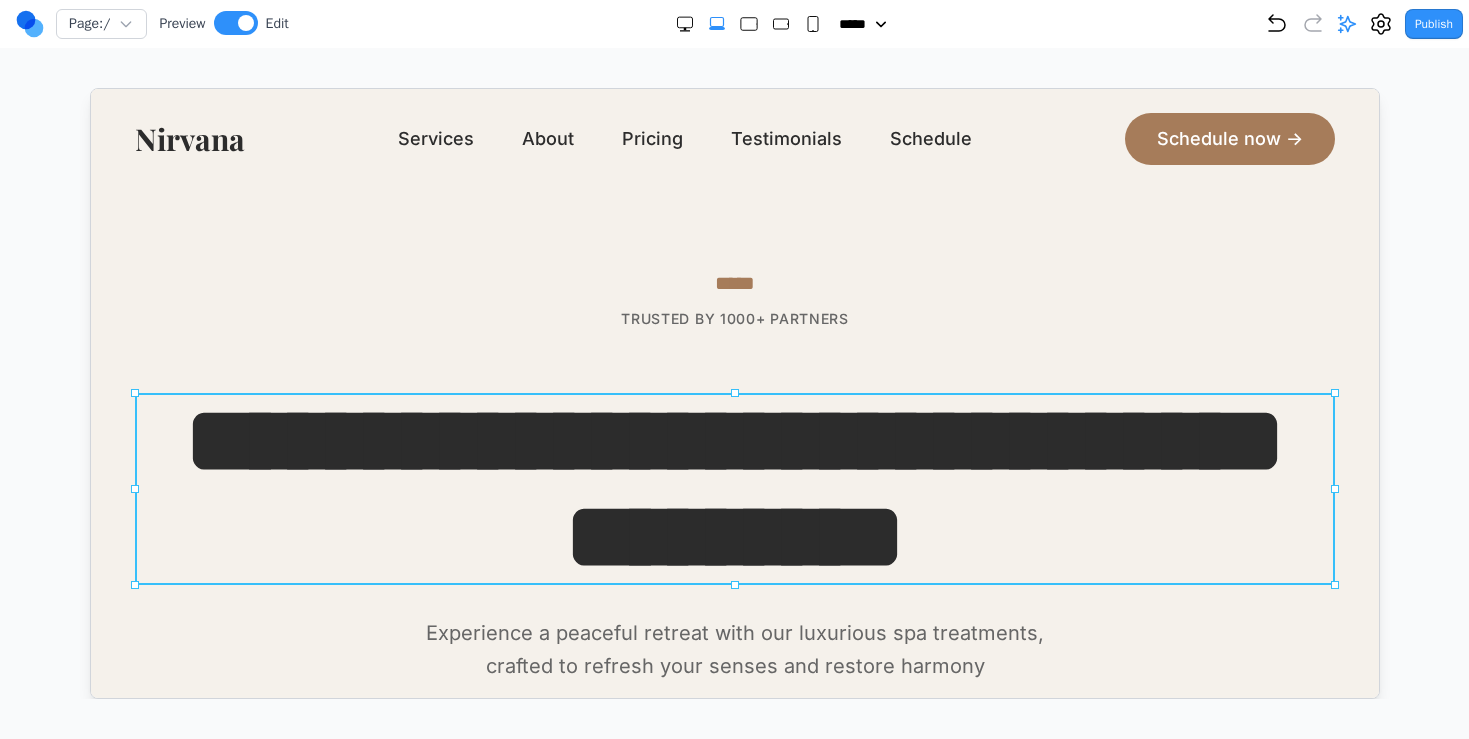 click on "**********" at bounding box center [733, 488] 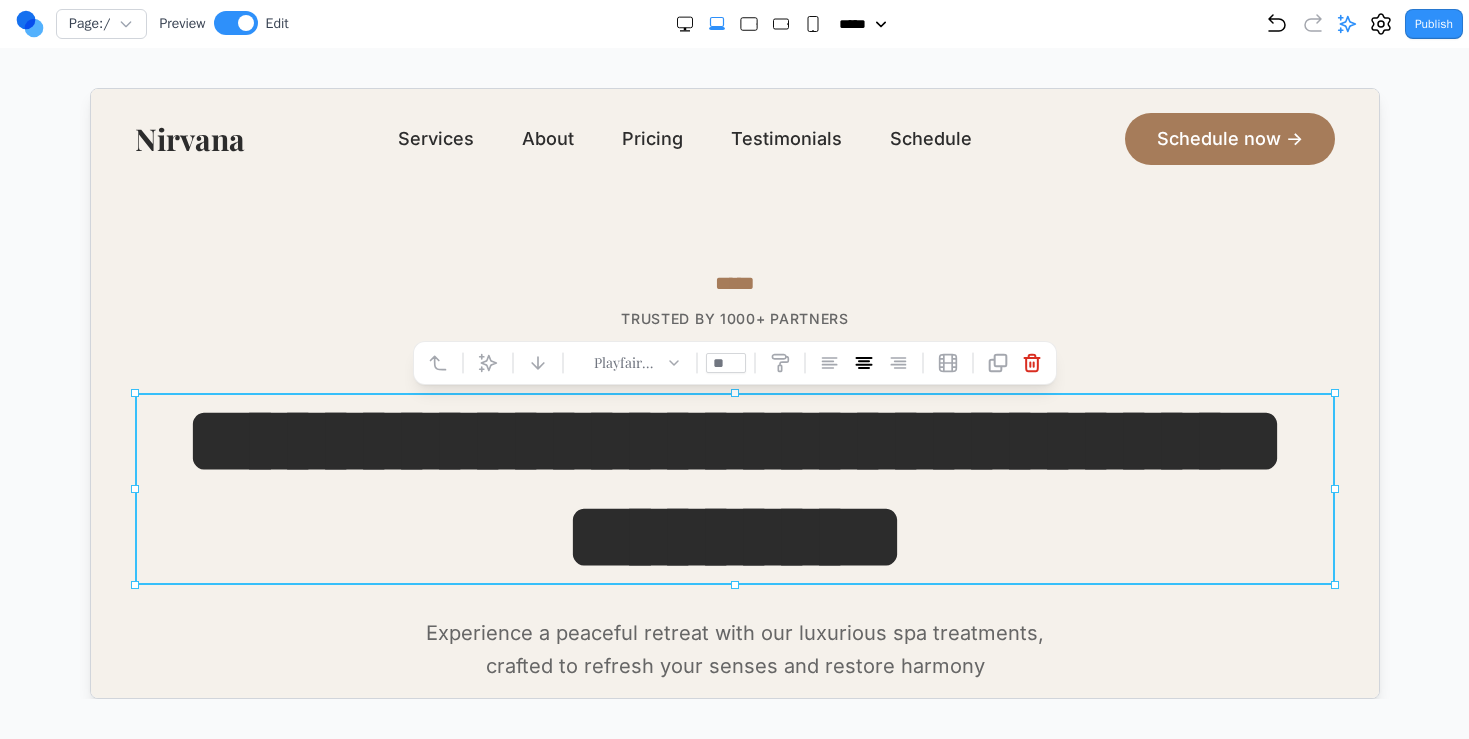 click 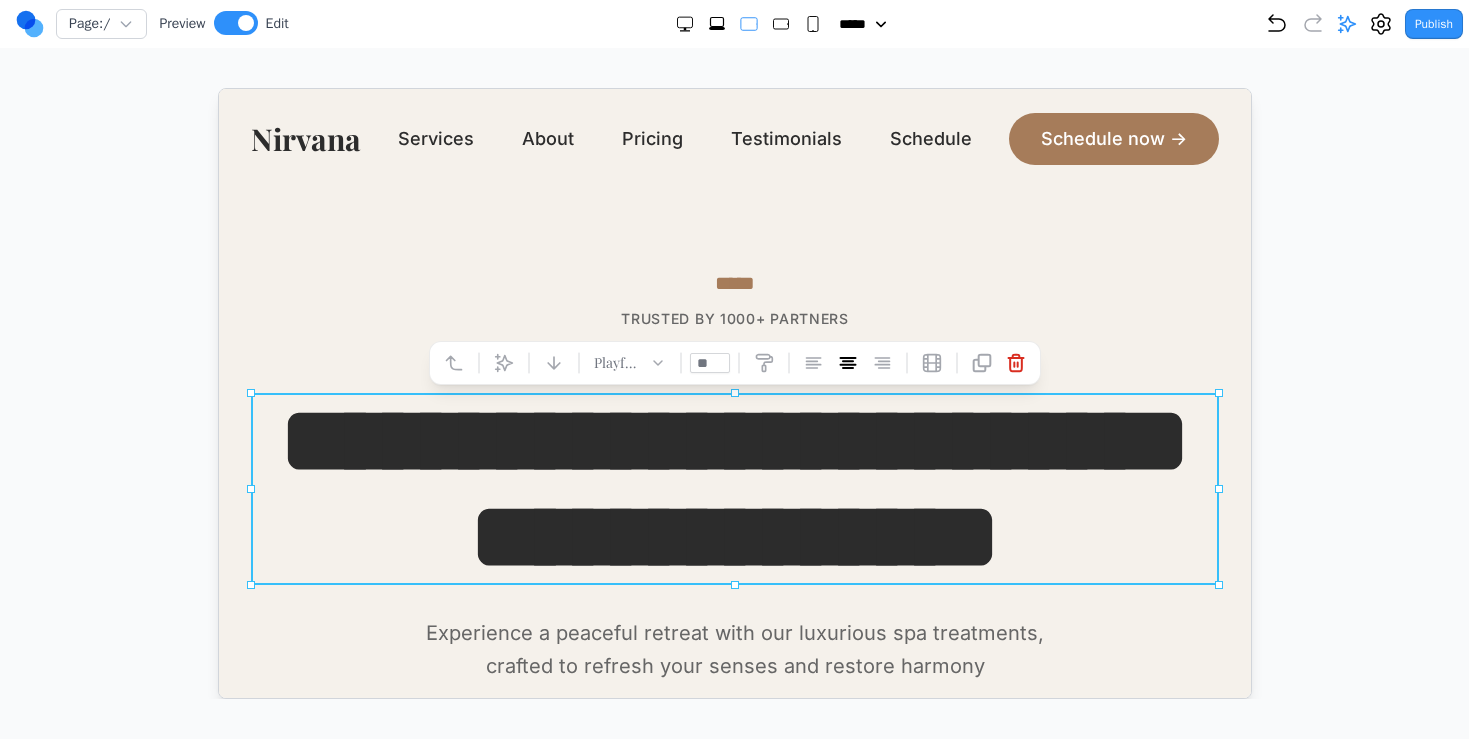 click 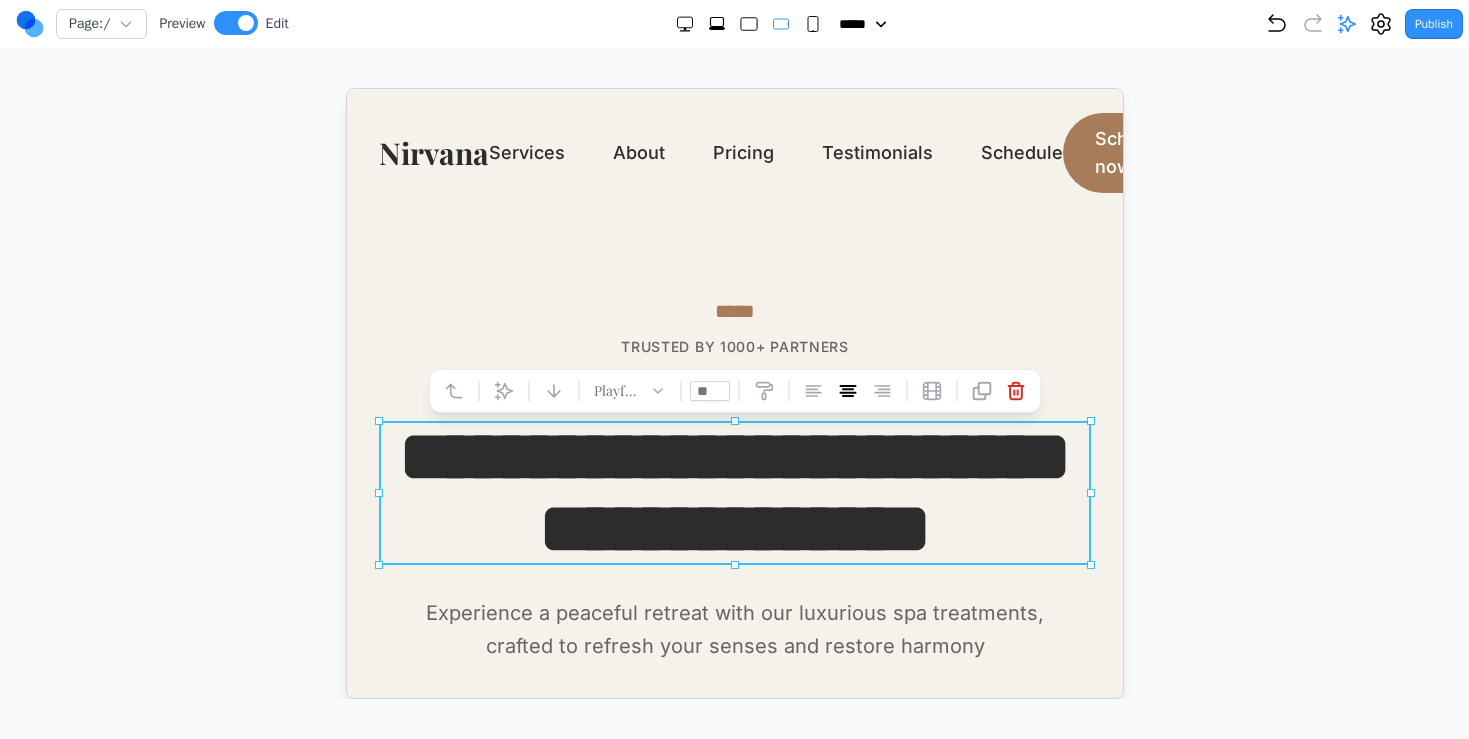 click 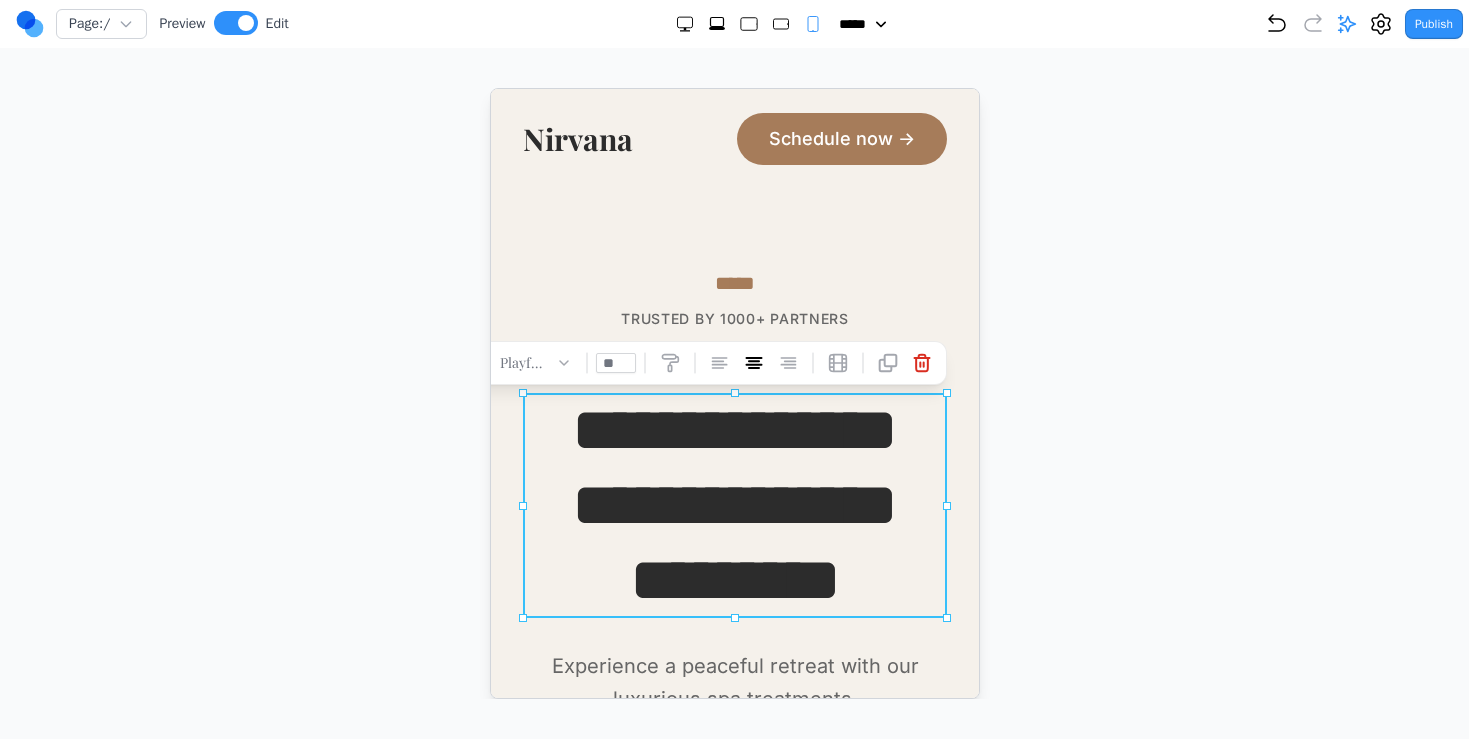 click at bounding box center (749, 24) 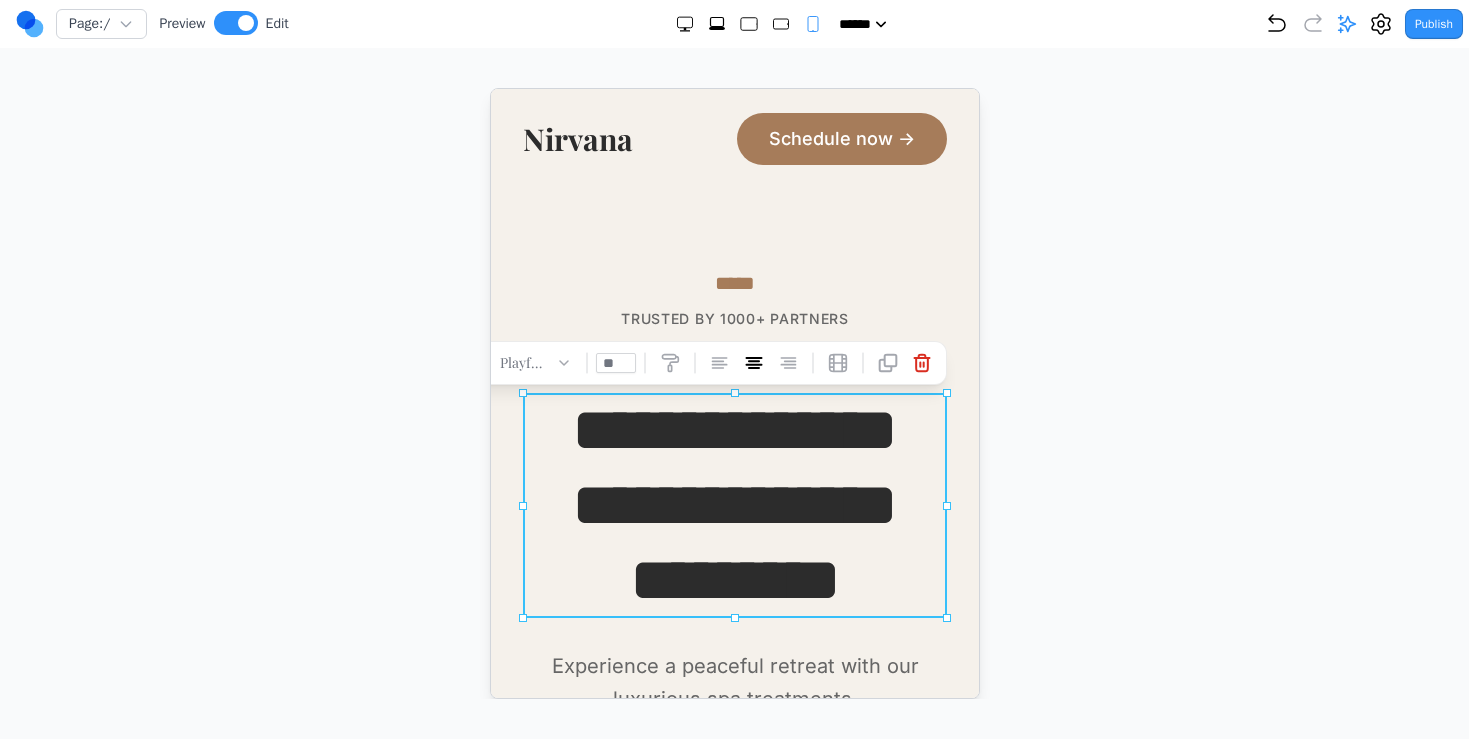 type on "**" 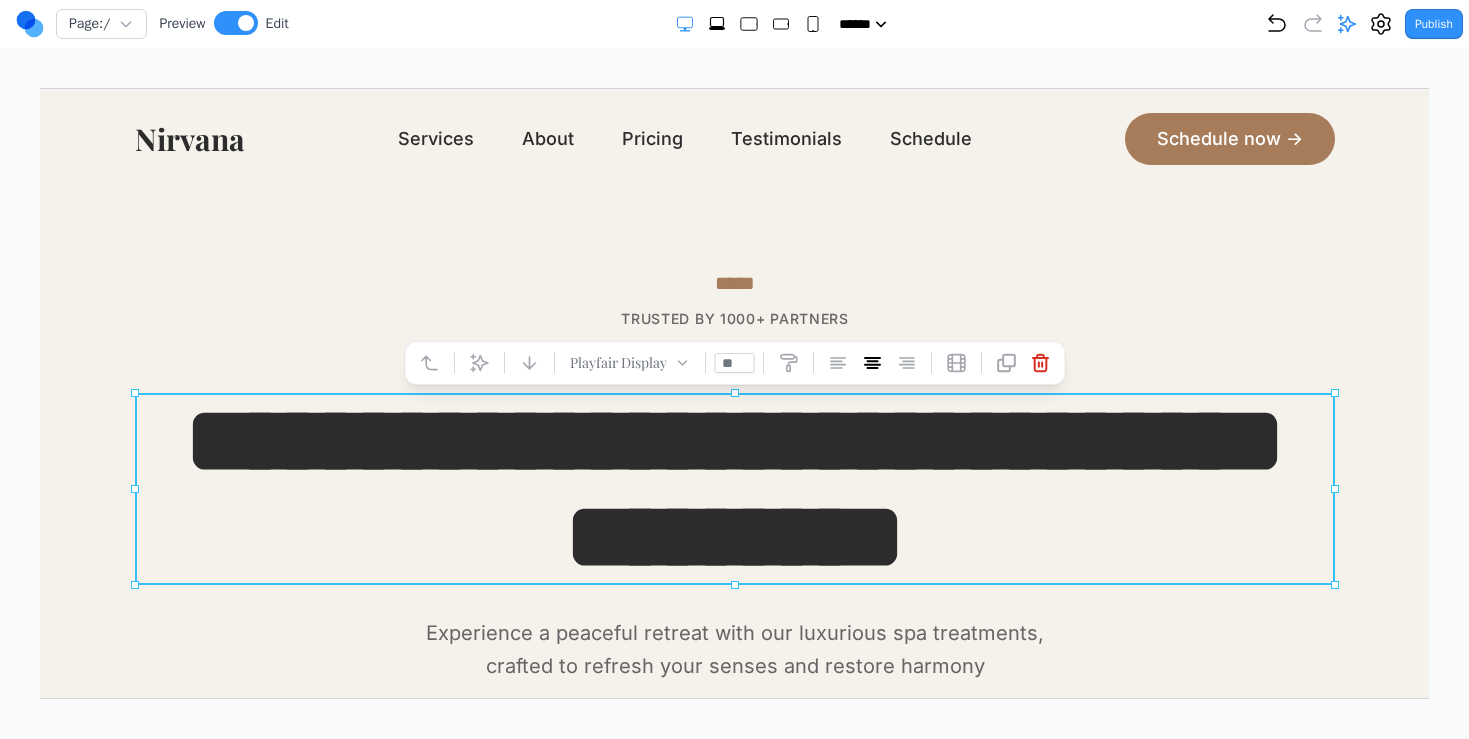 type 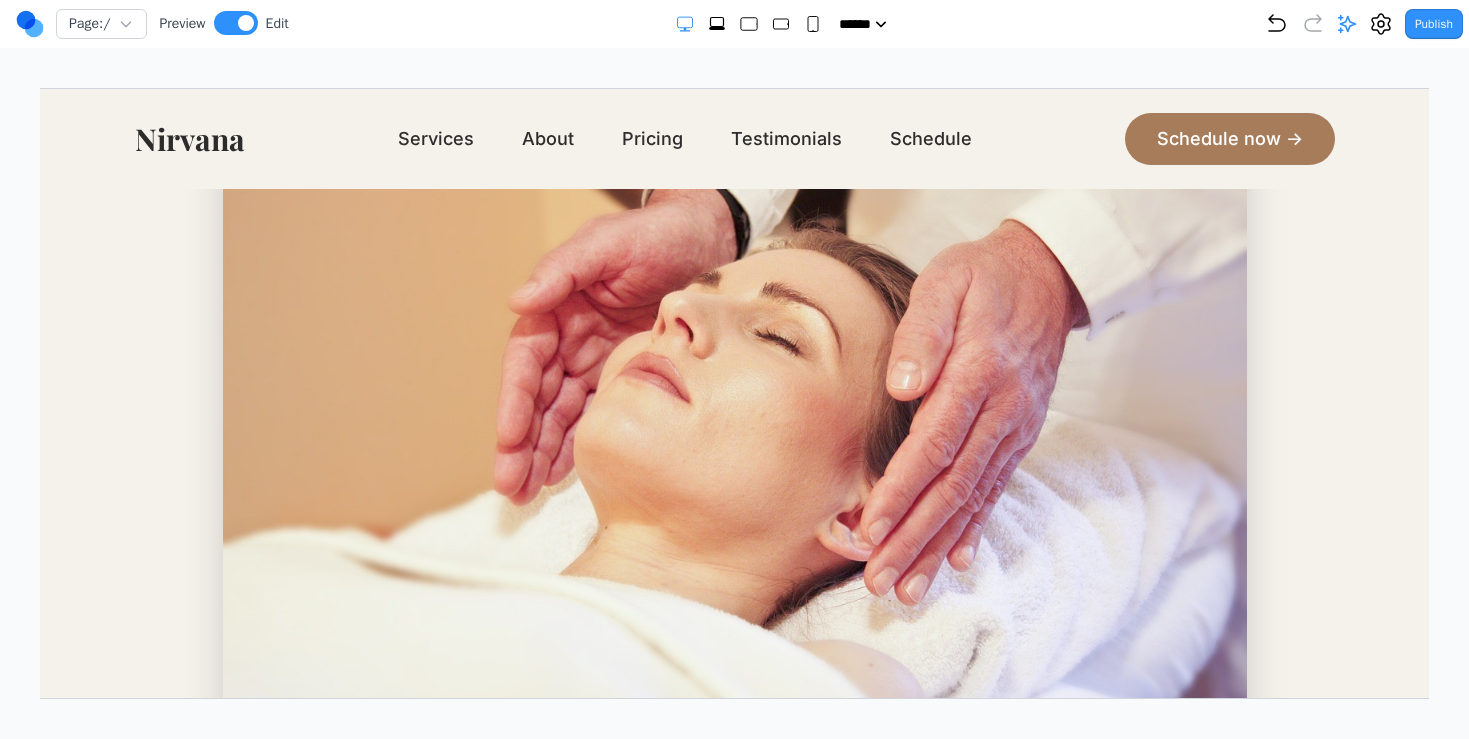 scroll, scrollTop: 910, scrollLeft: 0, axis: vertical 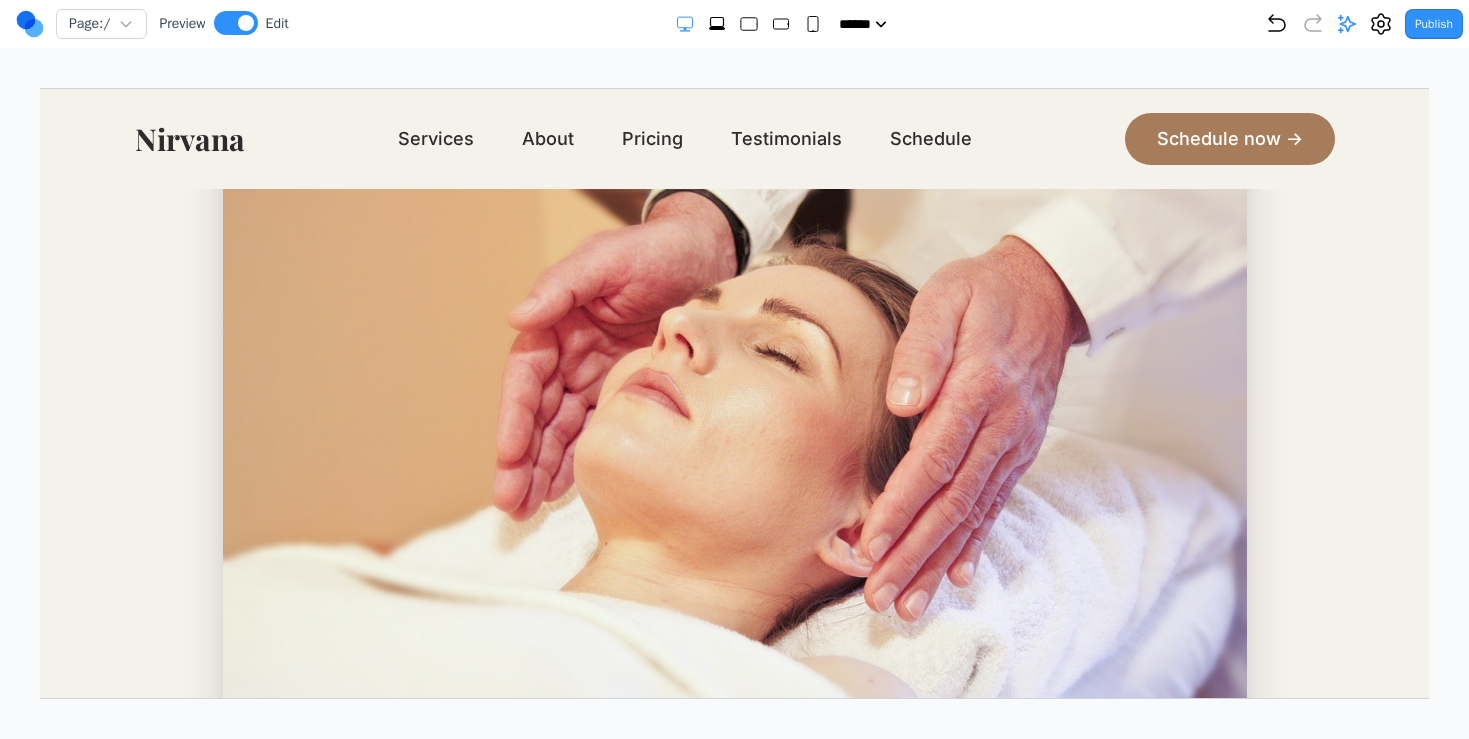 click at bounding box center [734, 414] 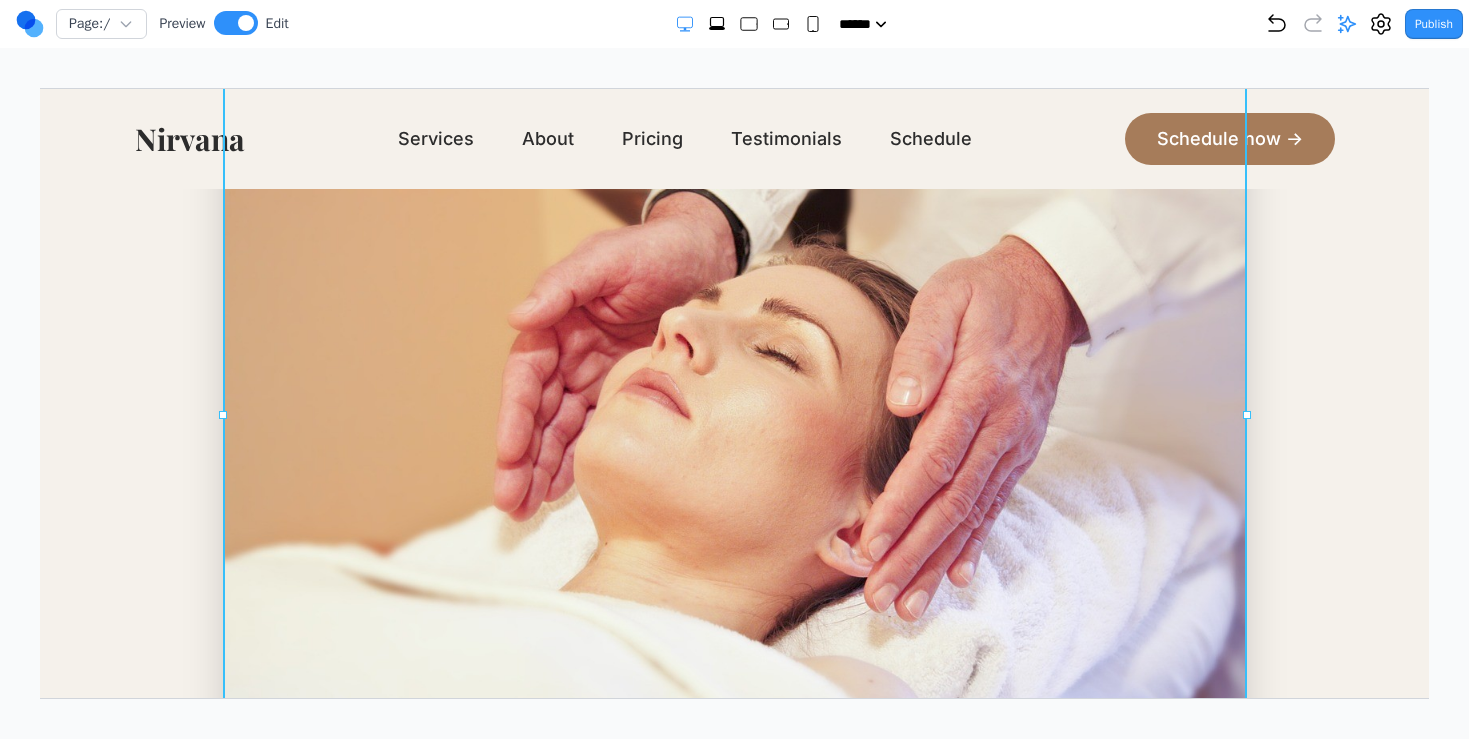 click at bounding box center [734, 414] 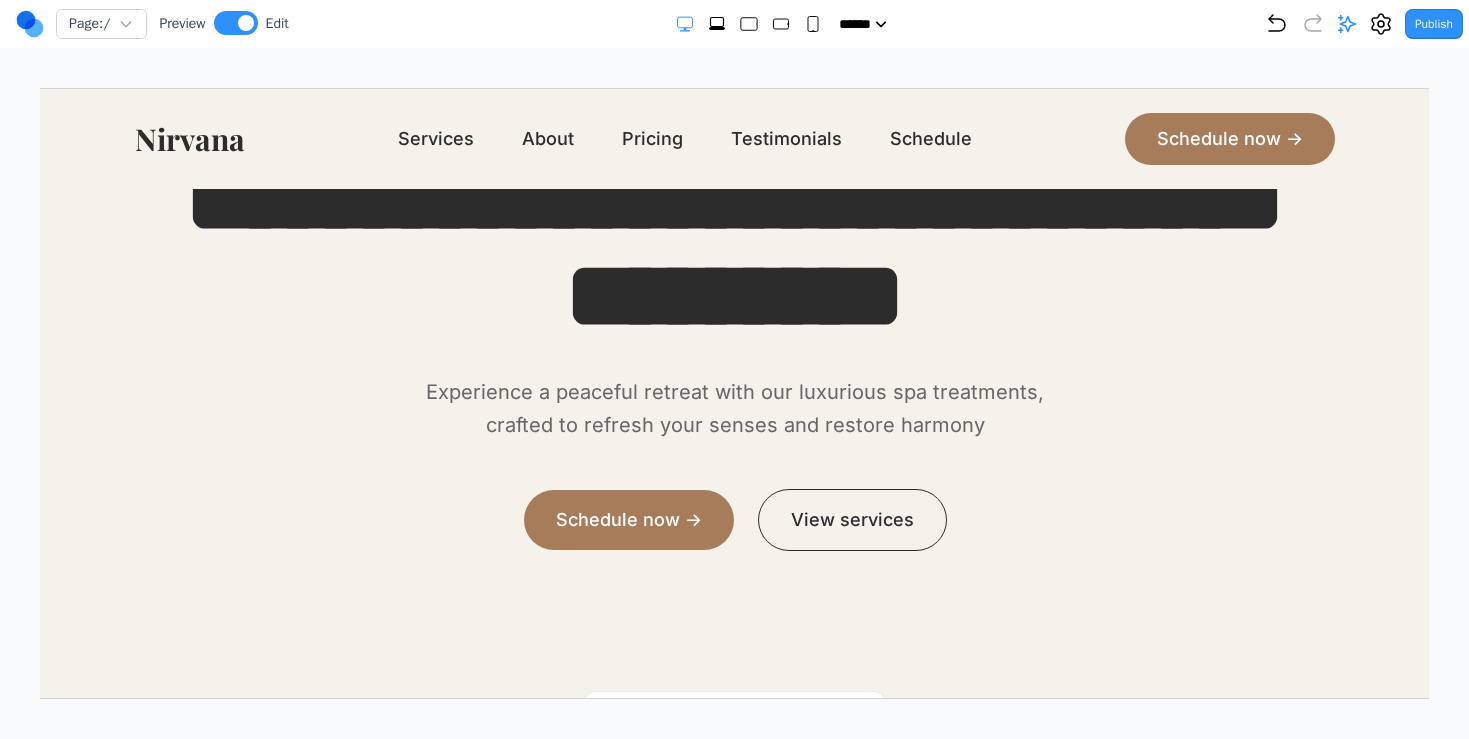 scroll, scrollTop: 275, scrollLeft: 0, axis: vertical 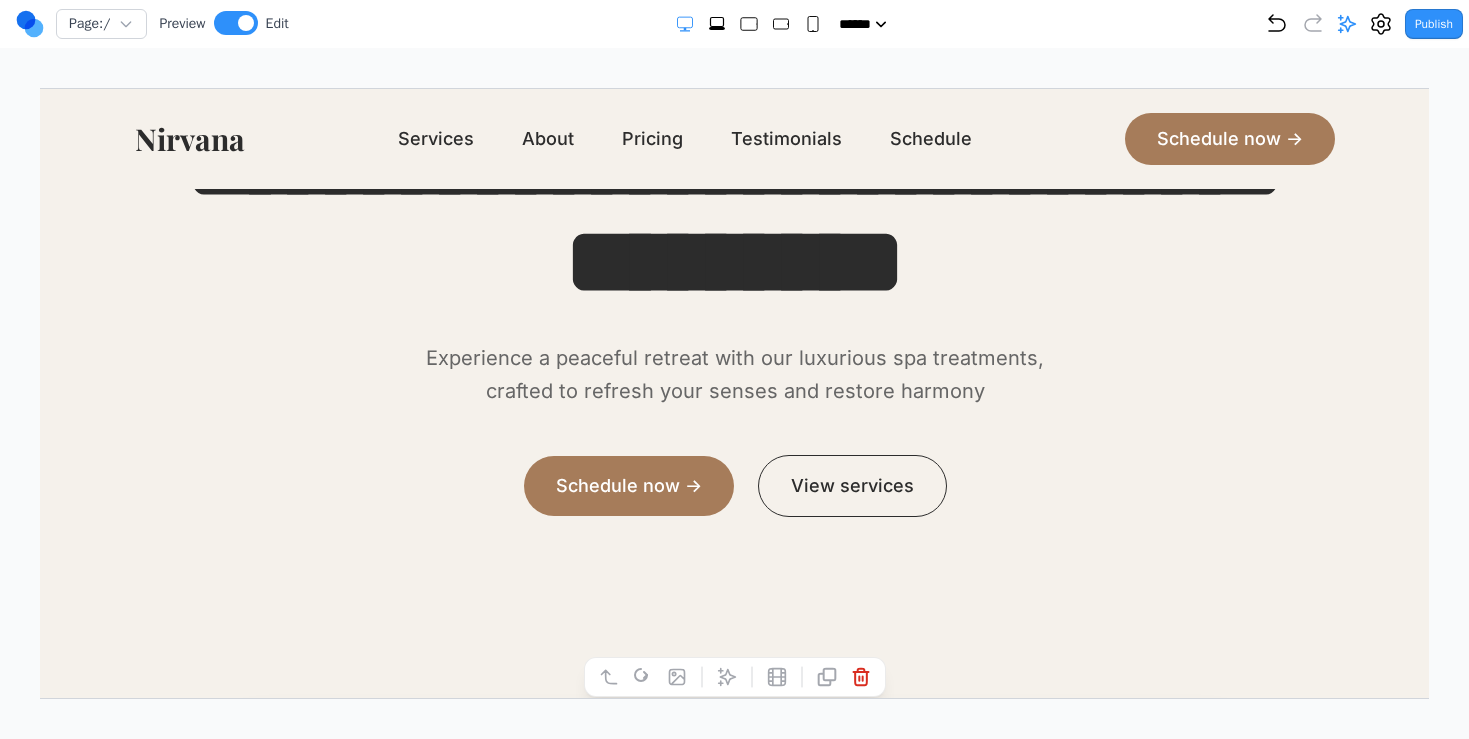 click on "**********" at bounding box center (734, 213) 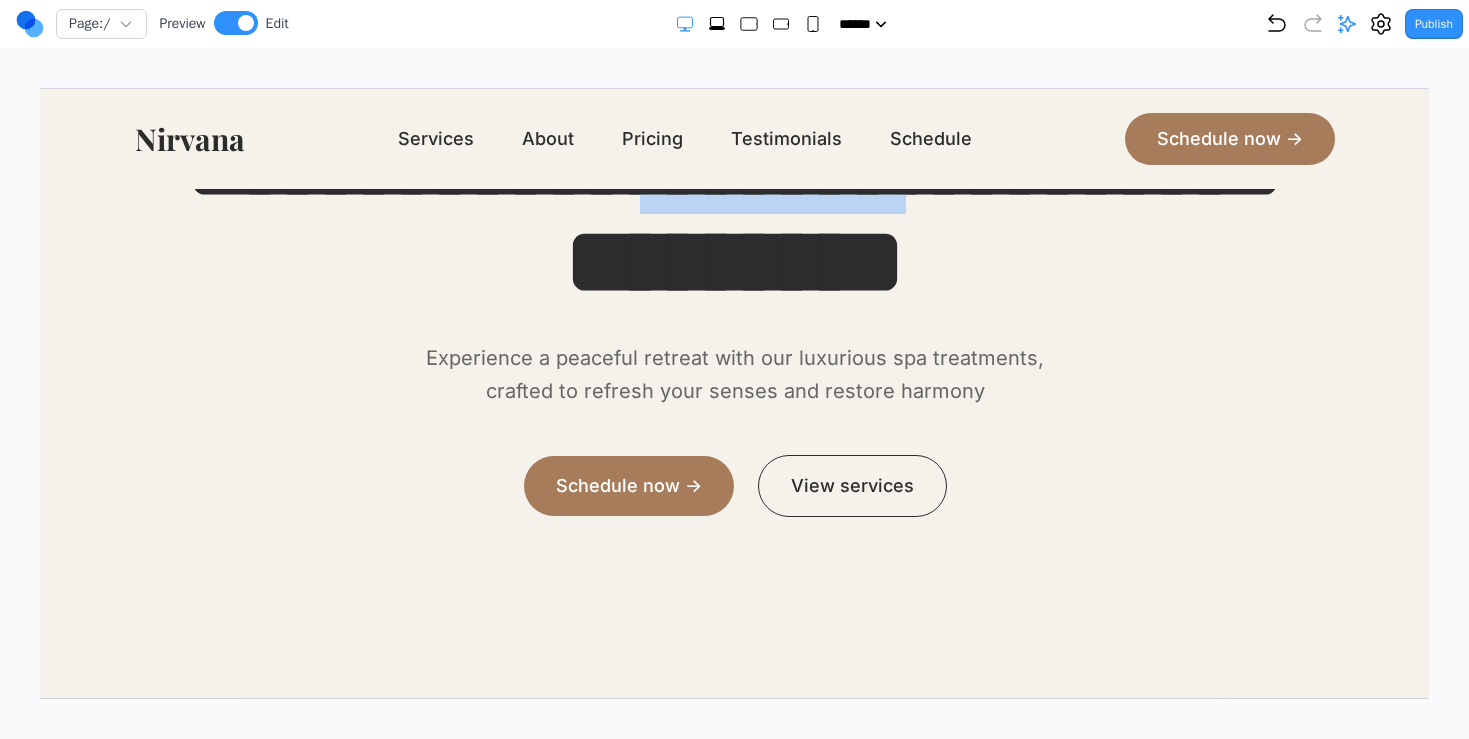 click on "**********" at bounding box center (734, 213) 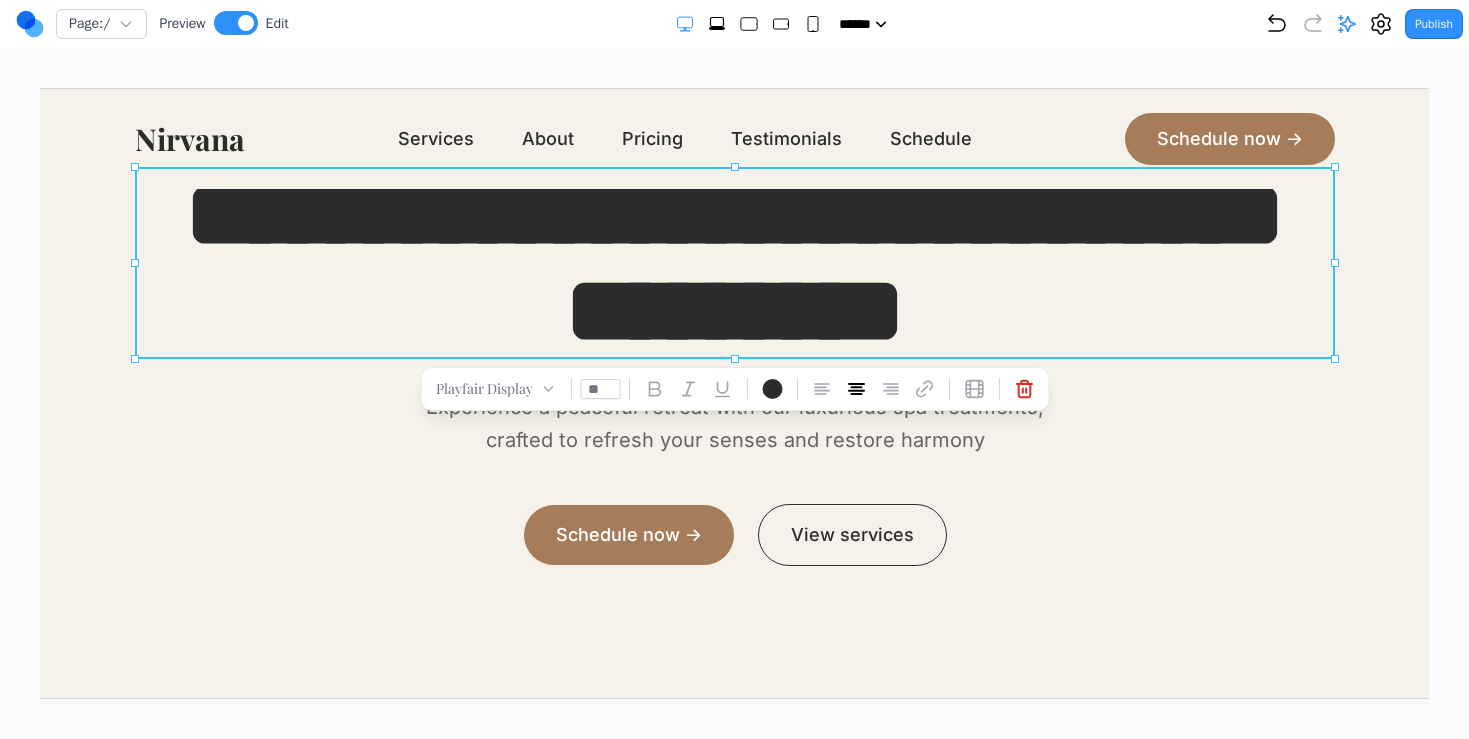 scroll, scrollTop: 171, scrollLeft: 0, axis: vertical 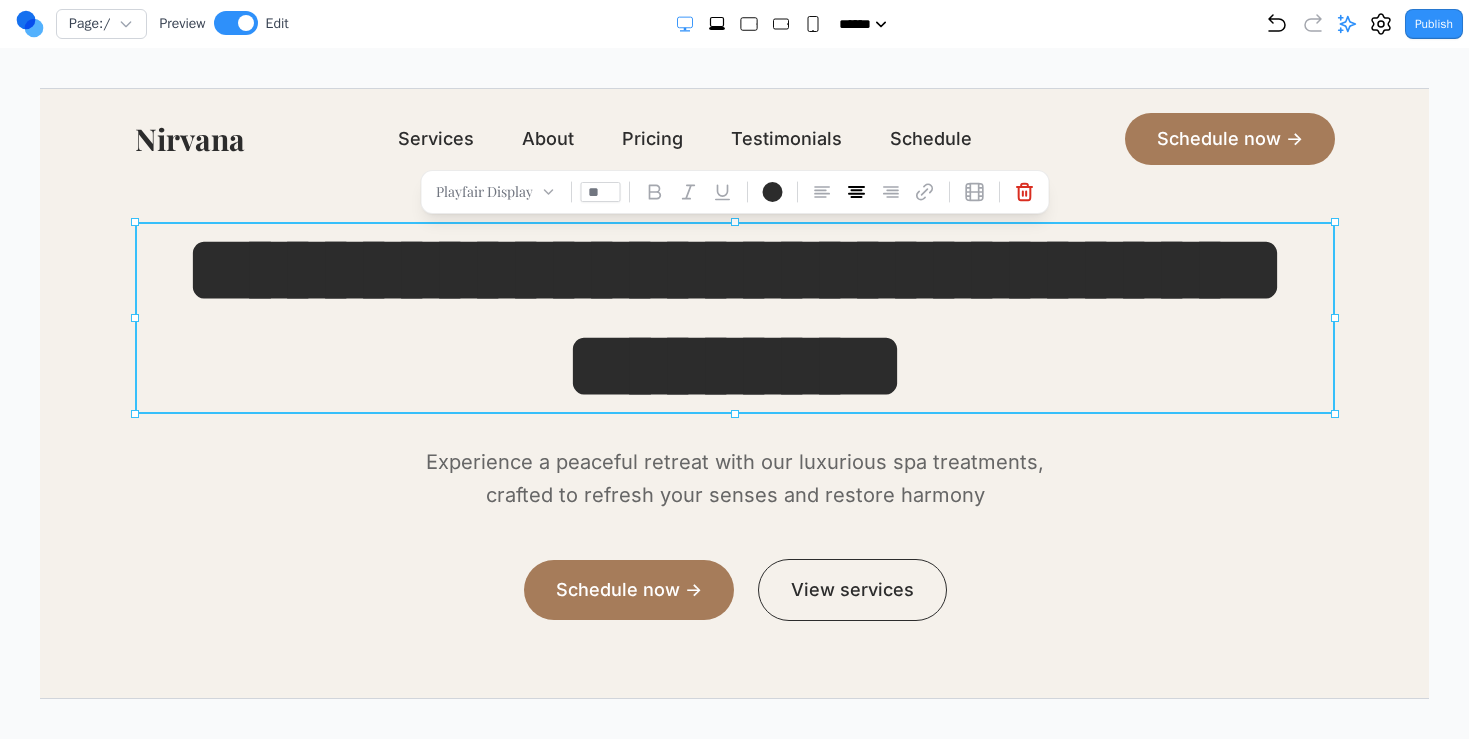 click on "Experience a peaceful retreat with our luxurious spa treatments, crafted to refresh your senses and restore harmony" at bounding box center (734, 477) 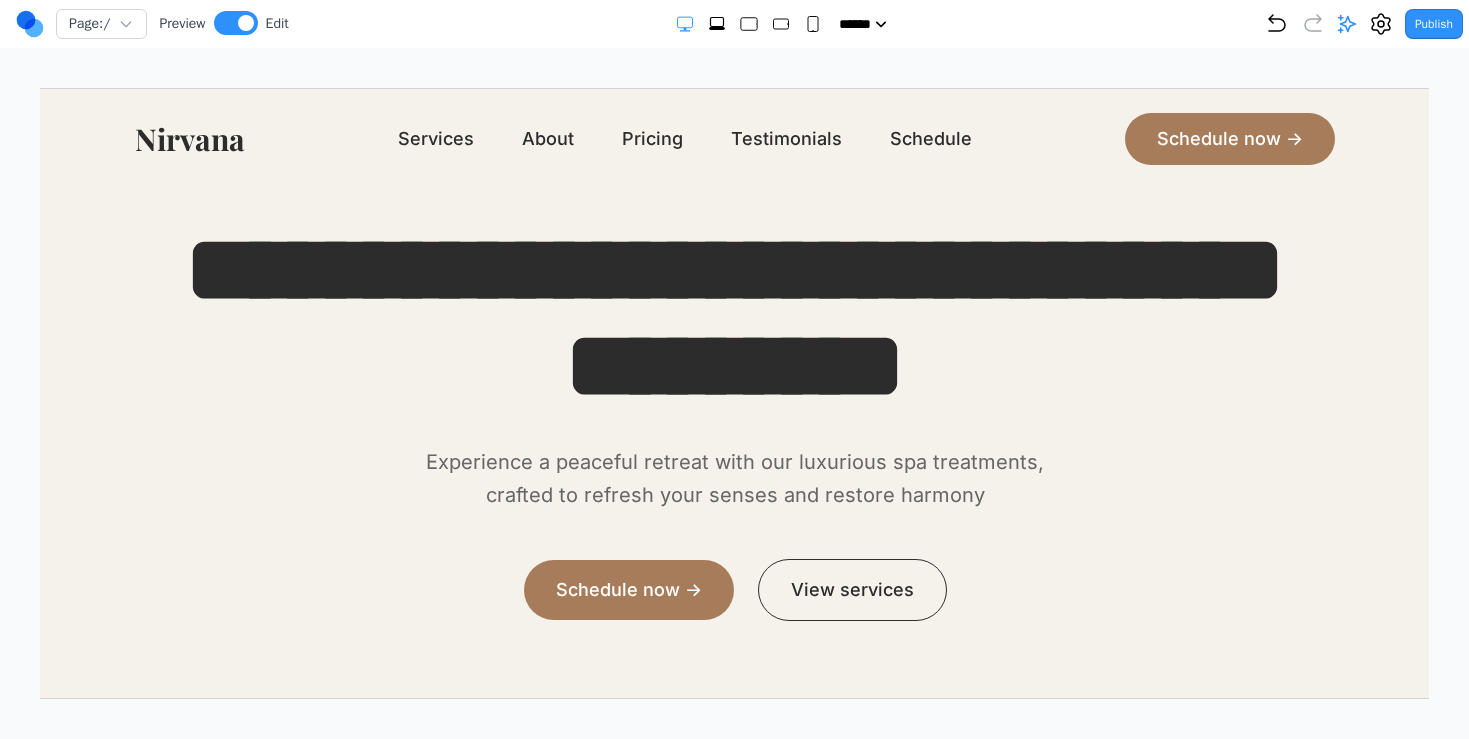 scroll, scrollTop: 0, scrollLeft: 0, axis: both 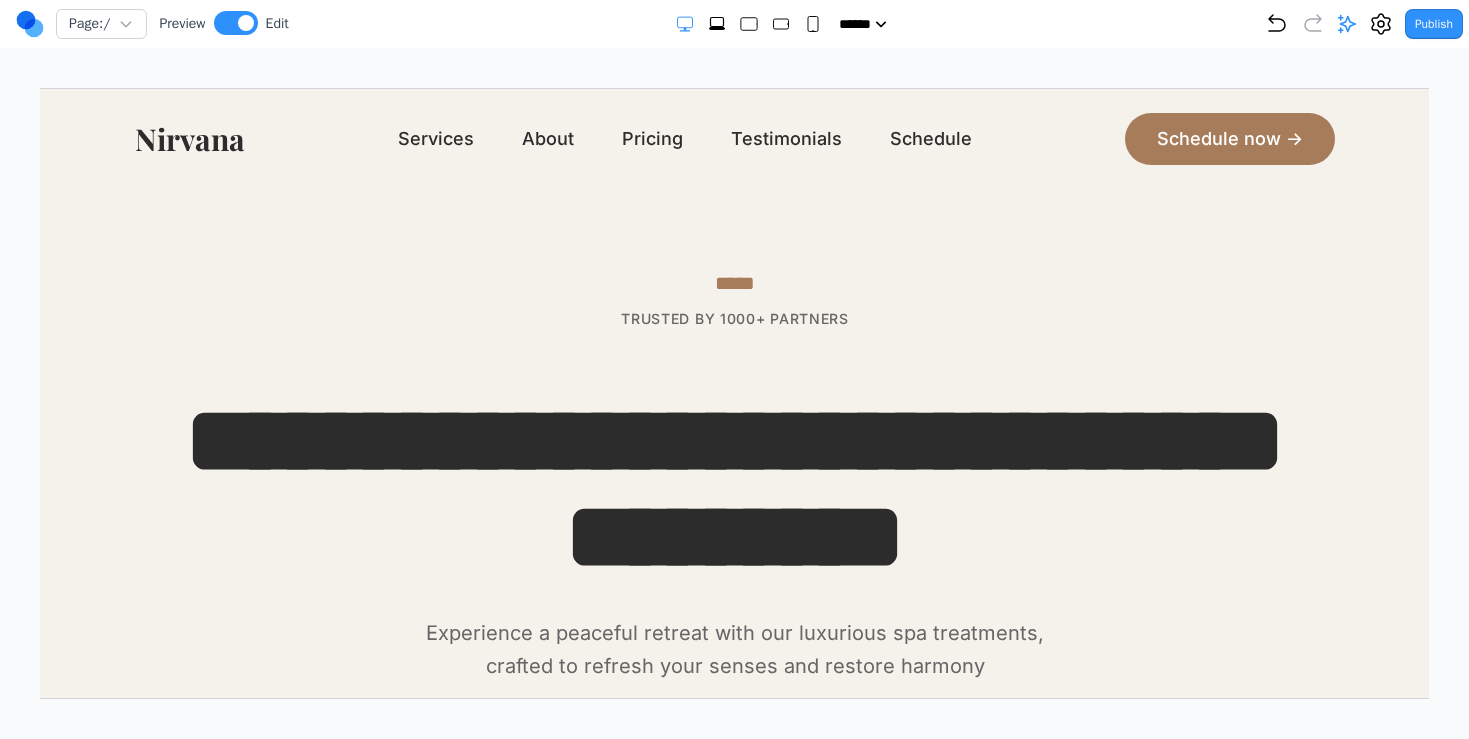 click 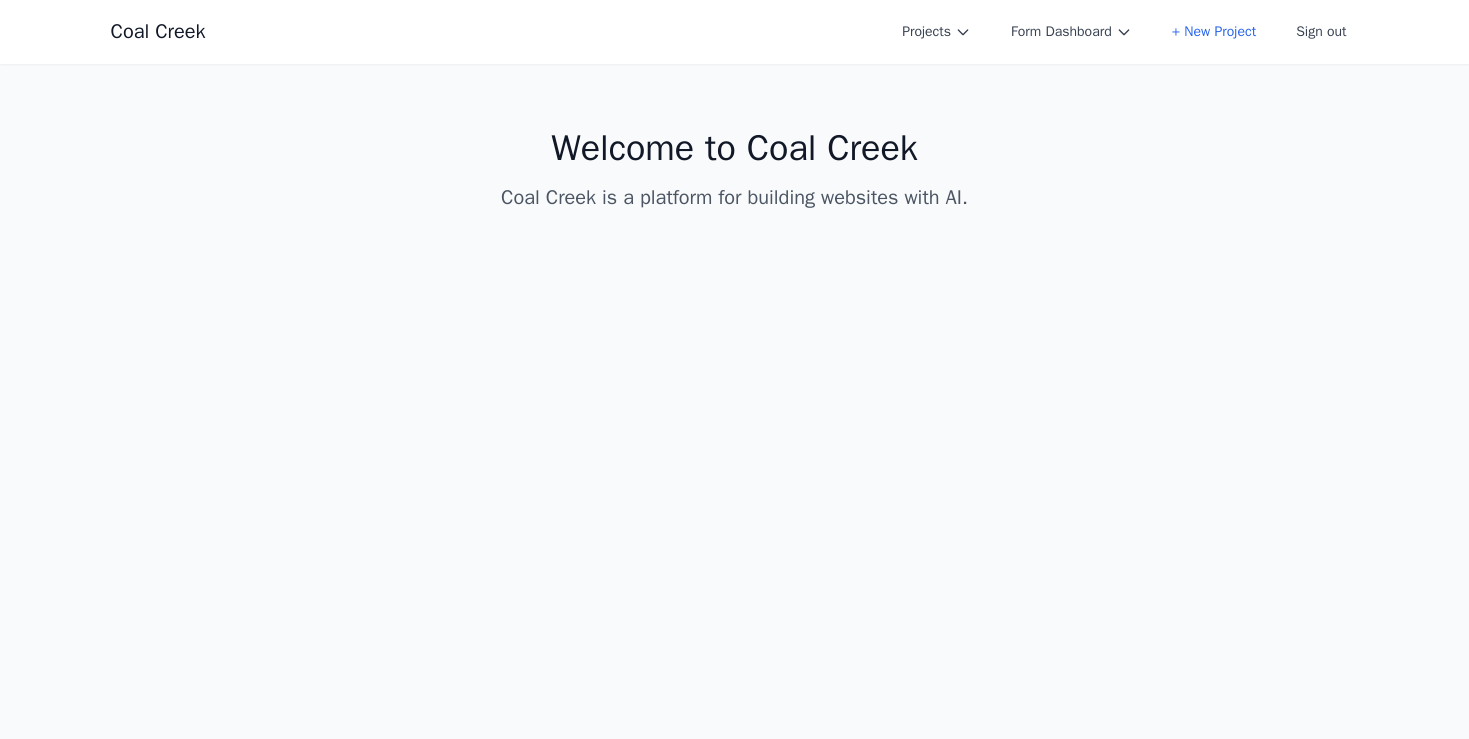 scroll, scrollTop: 0, scrollLeft: 0, axis: both 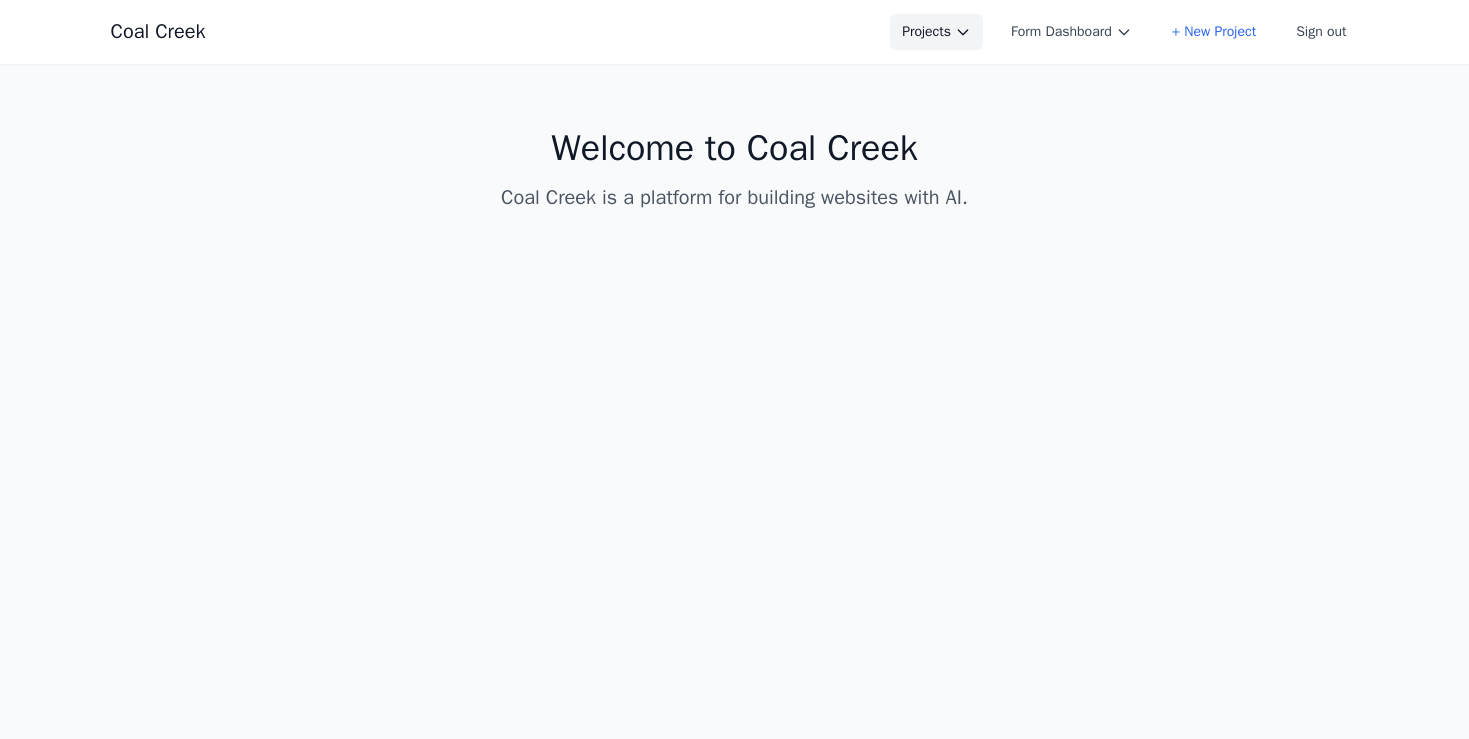 click on "Projects" at bounding box center [936, 32] 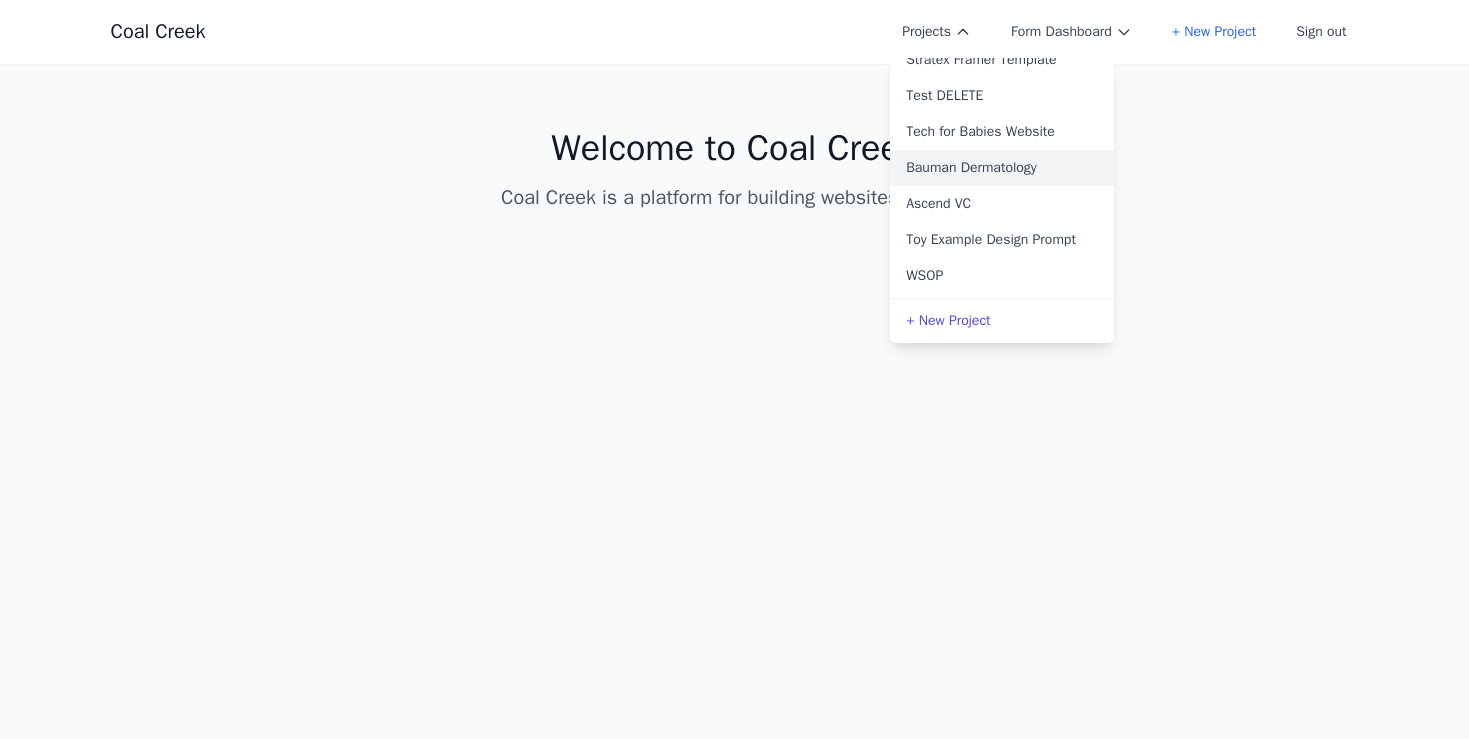 scroll, scrollTop: 165, scrollLeft: 0, axis: vertical 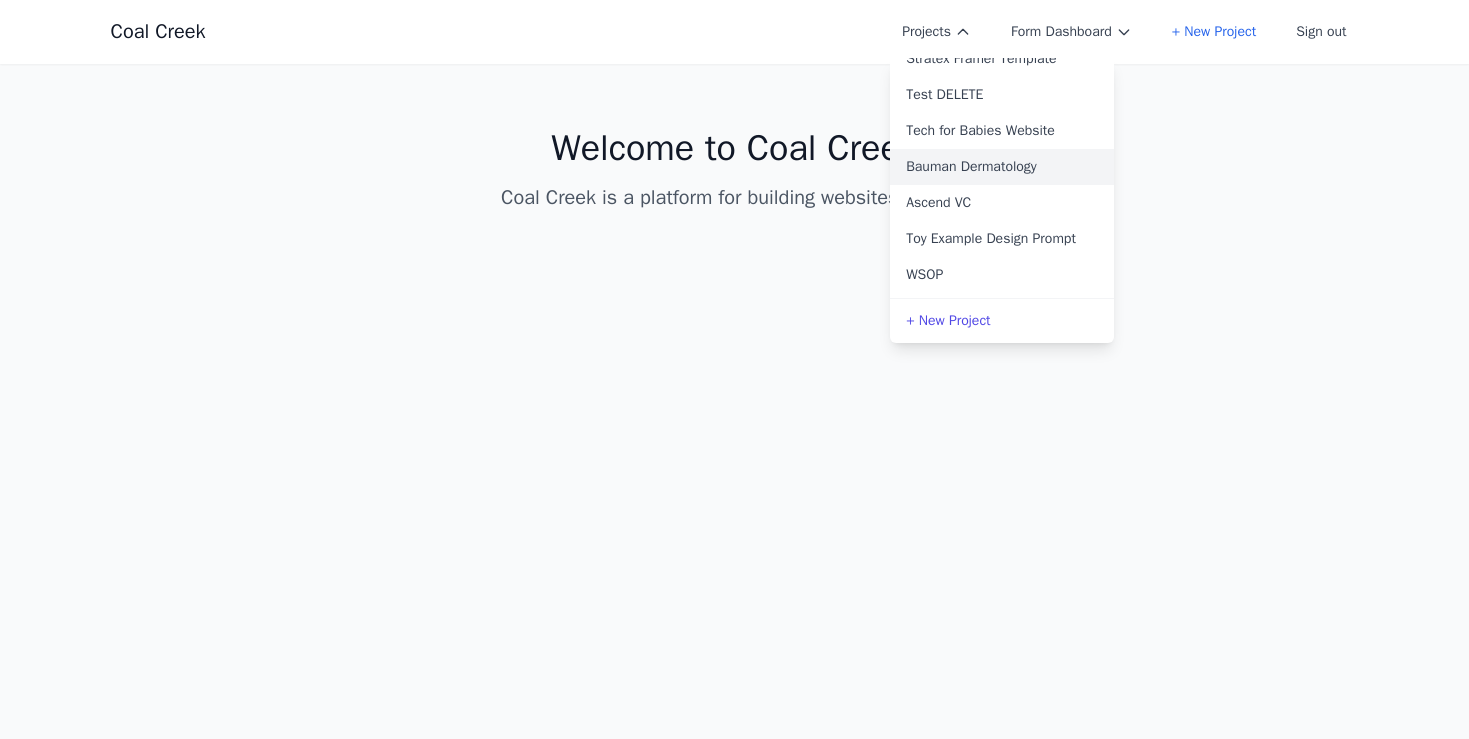 click on "Bauman Dermatology" at bounding box center (1002, 167) 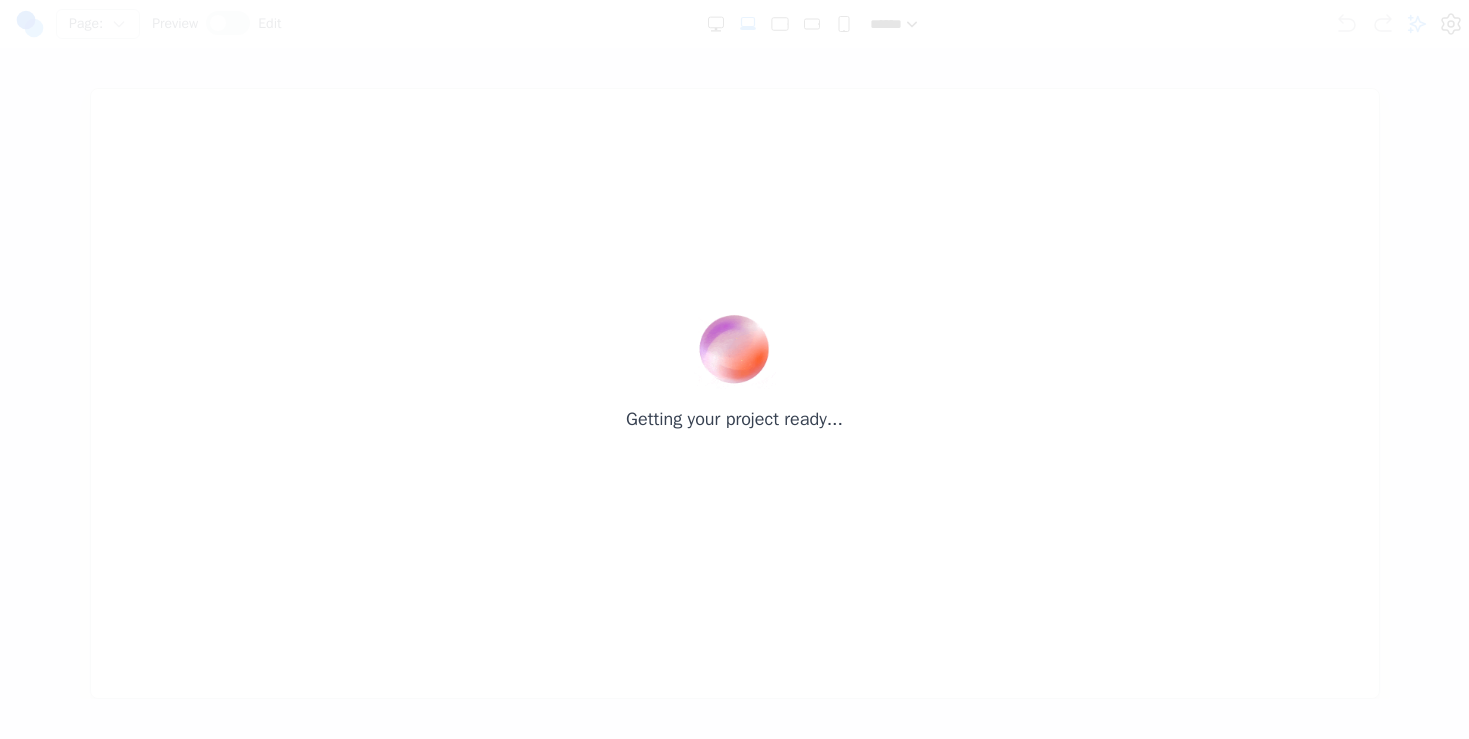 scroll, scrollTop: 0, scrollLeft: 0, axis: both 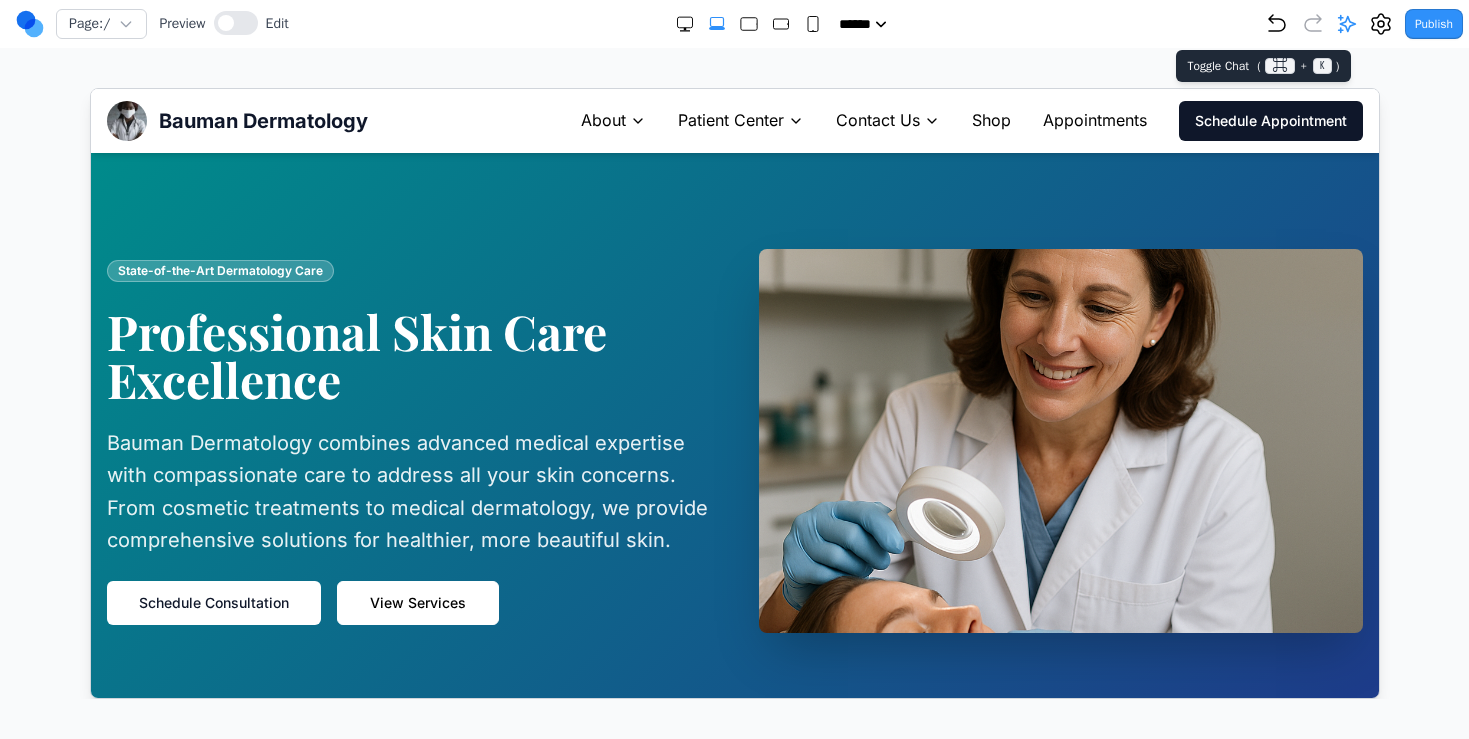 click 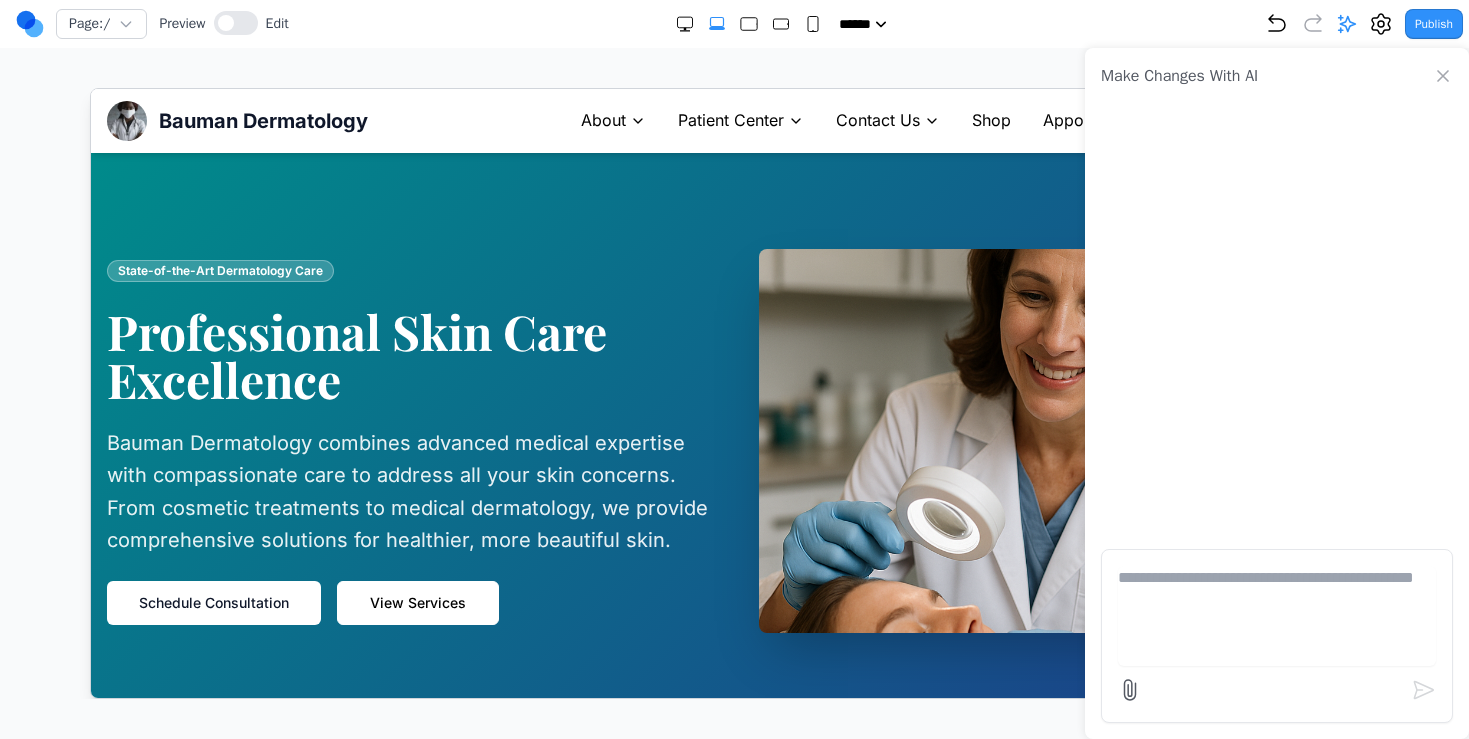 click at bounding box center (1277, 616) 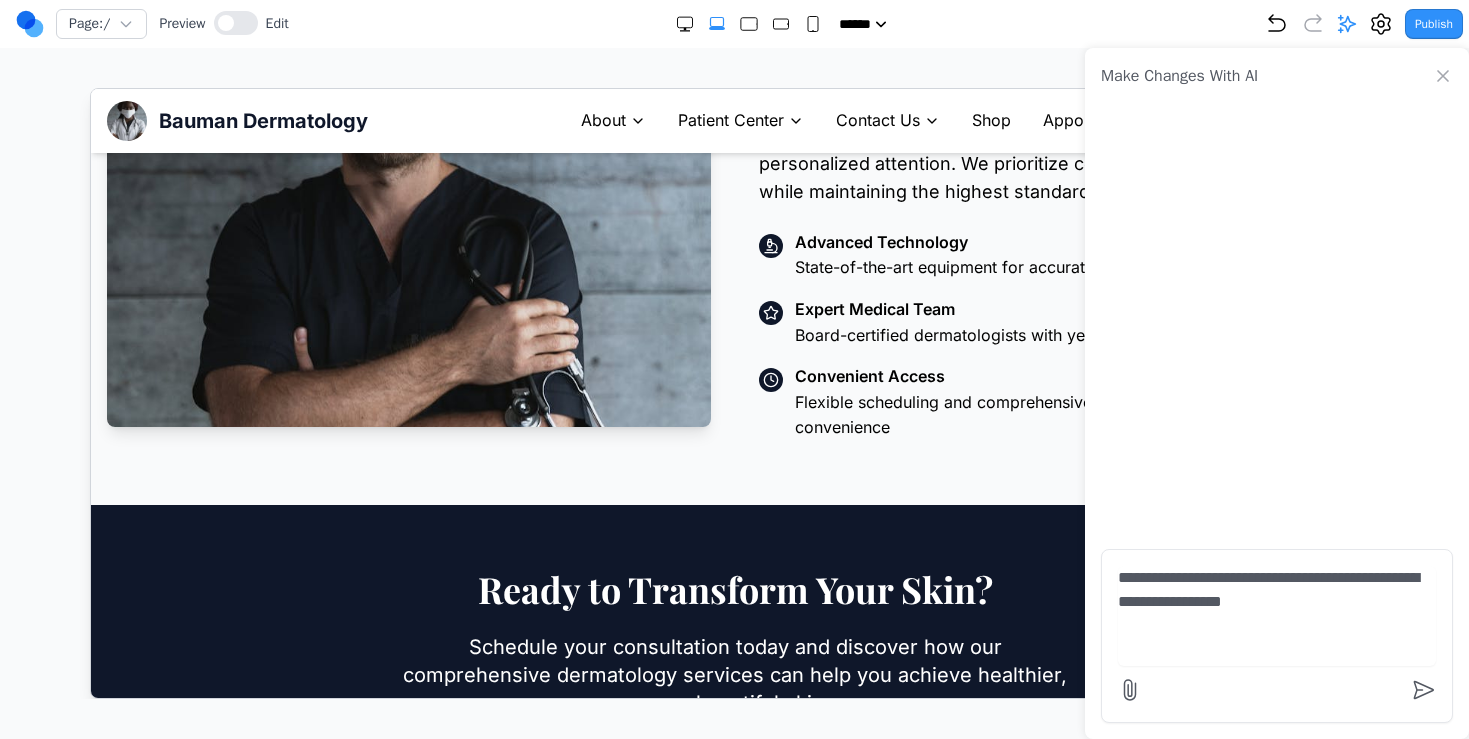 scroll, scrollTop: 1801, scrollLeft: 0, axis: vertical 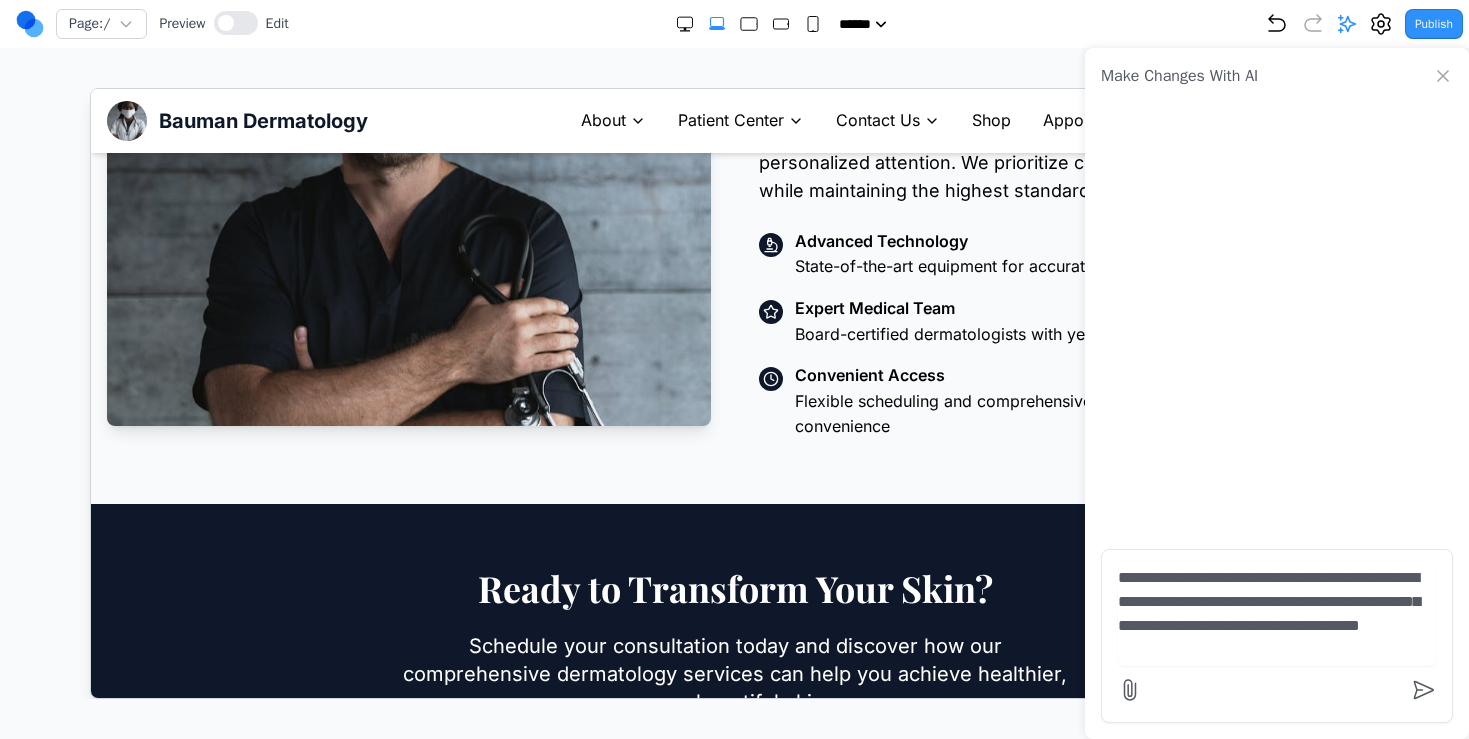 type on "**********" 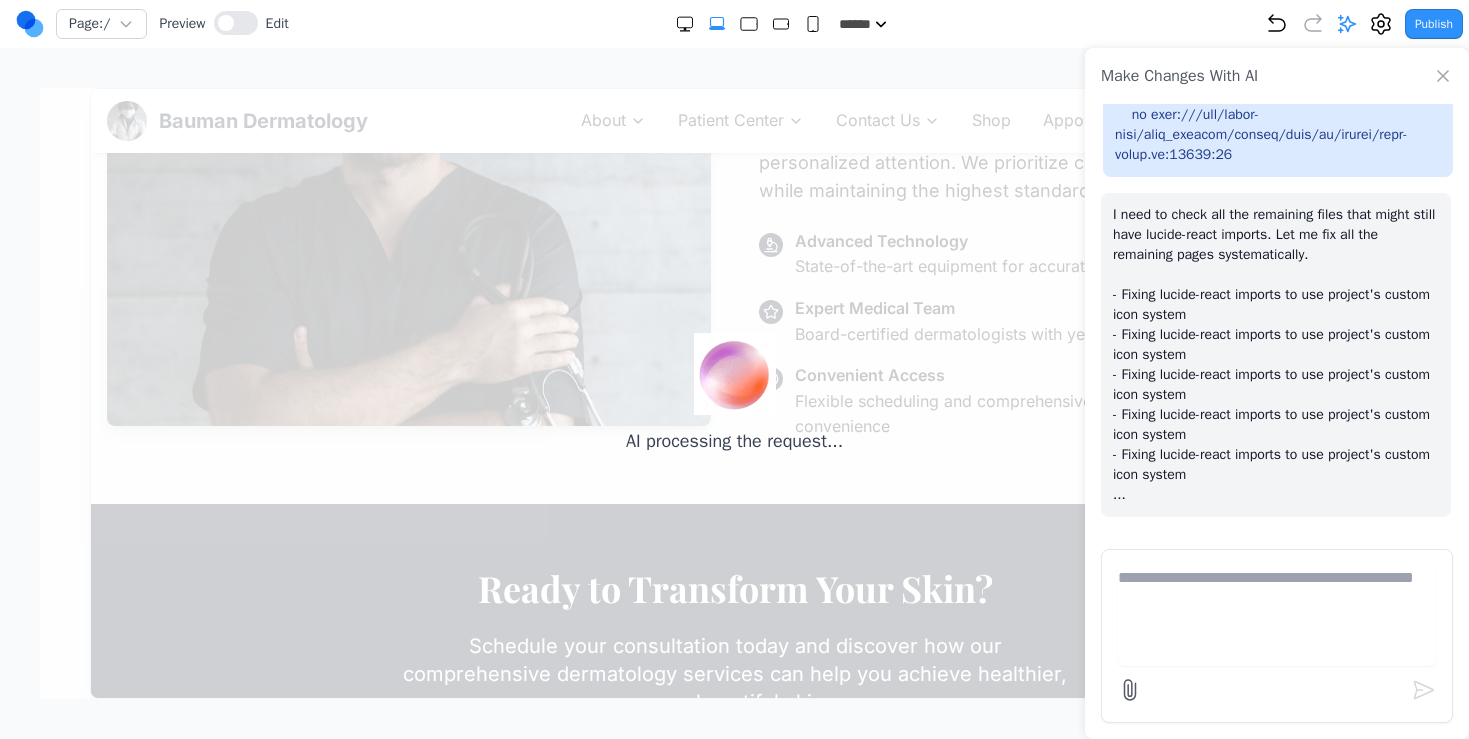 scroll, scrollTop: 19767, scrollLeft: 0, axis: vertical 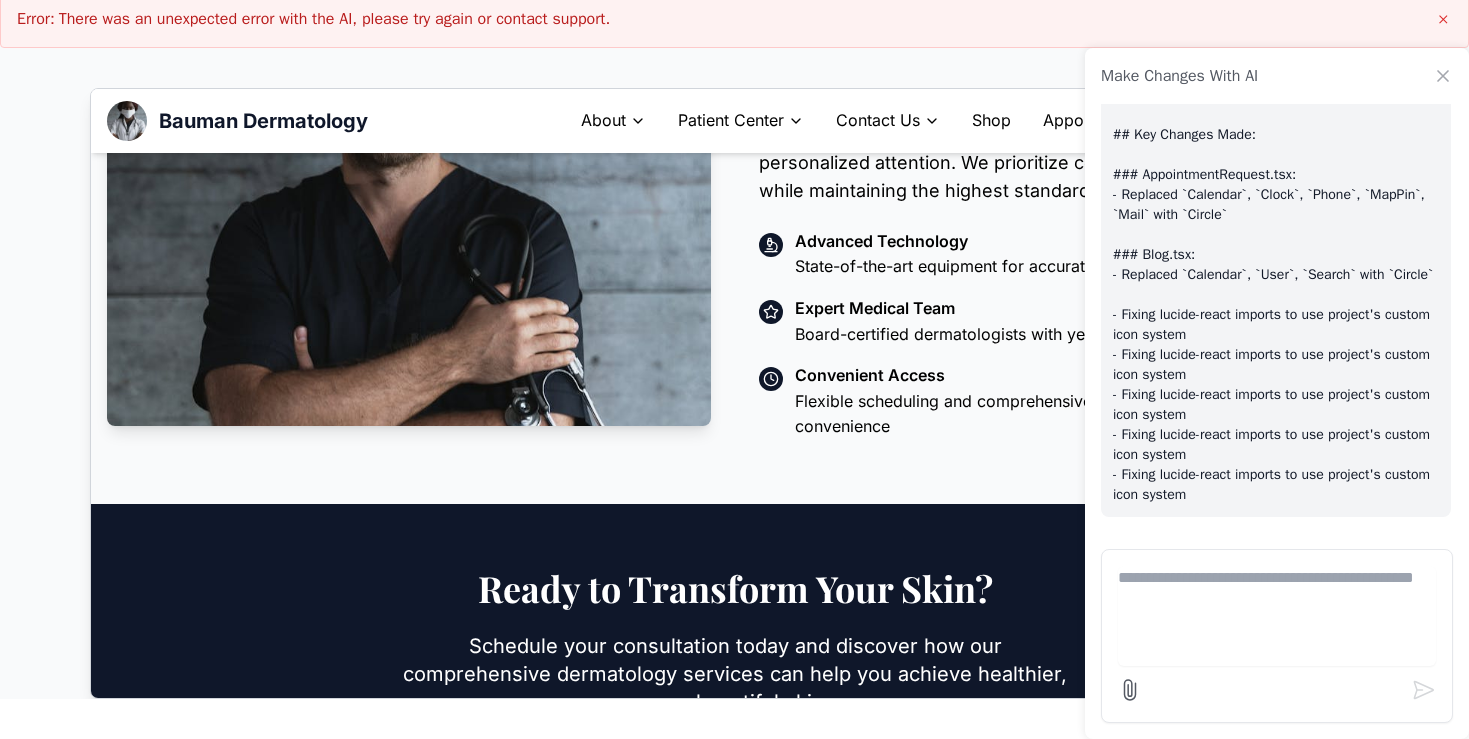 click at bounding box center [1277, 616] 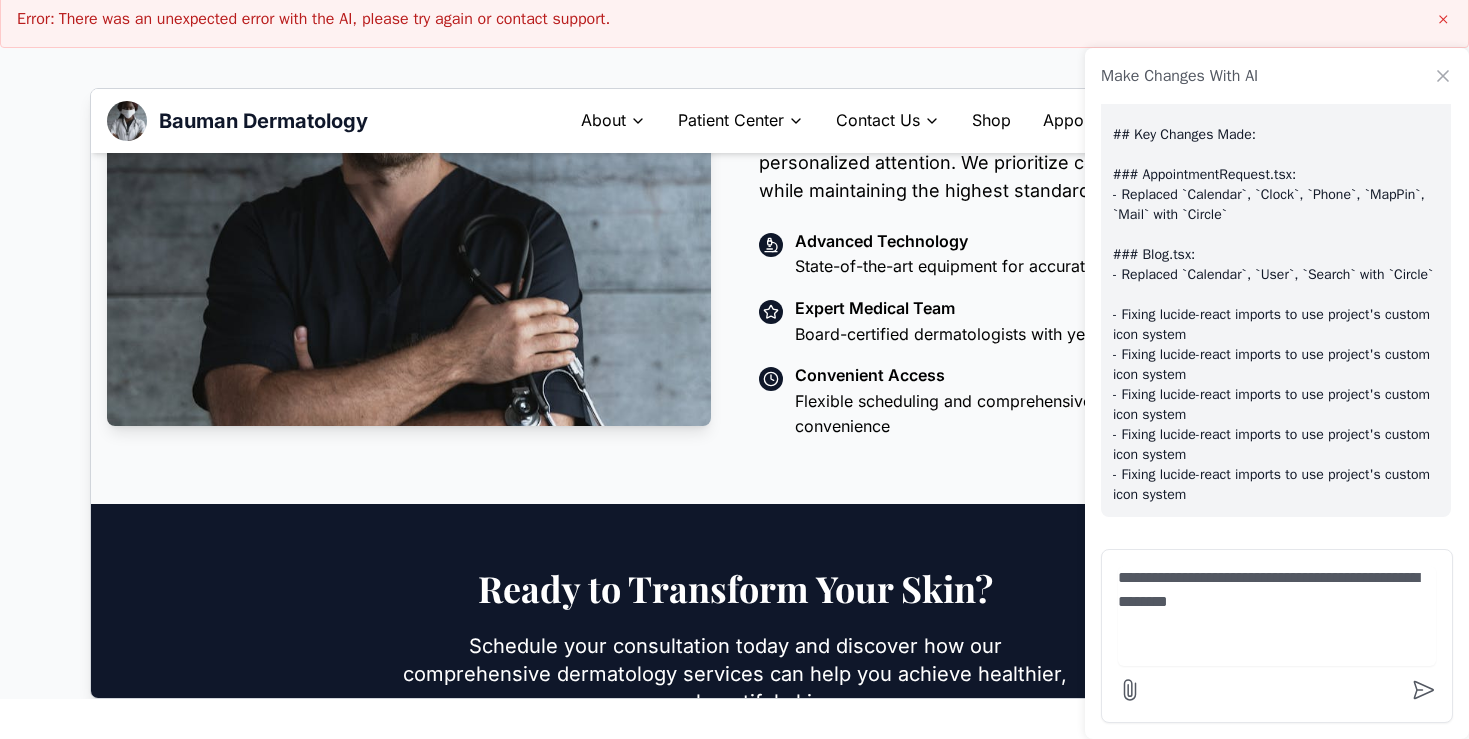 click on "**********" at bounding box center (1277, 616) 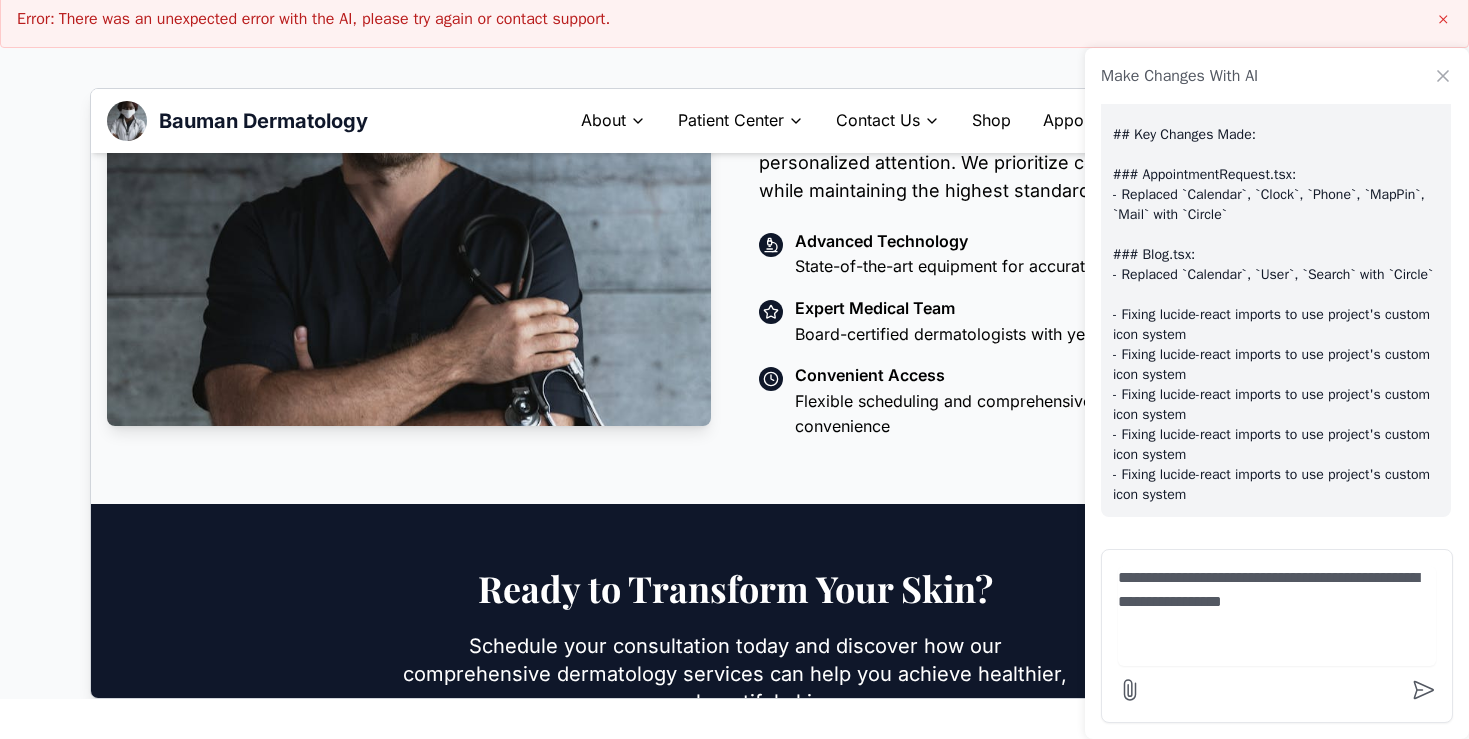 type on "**********" 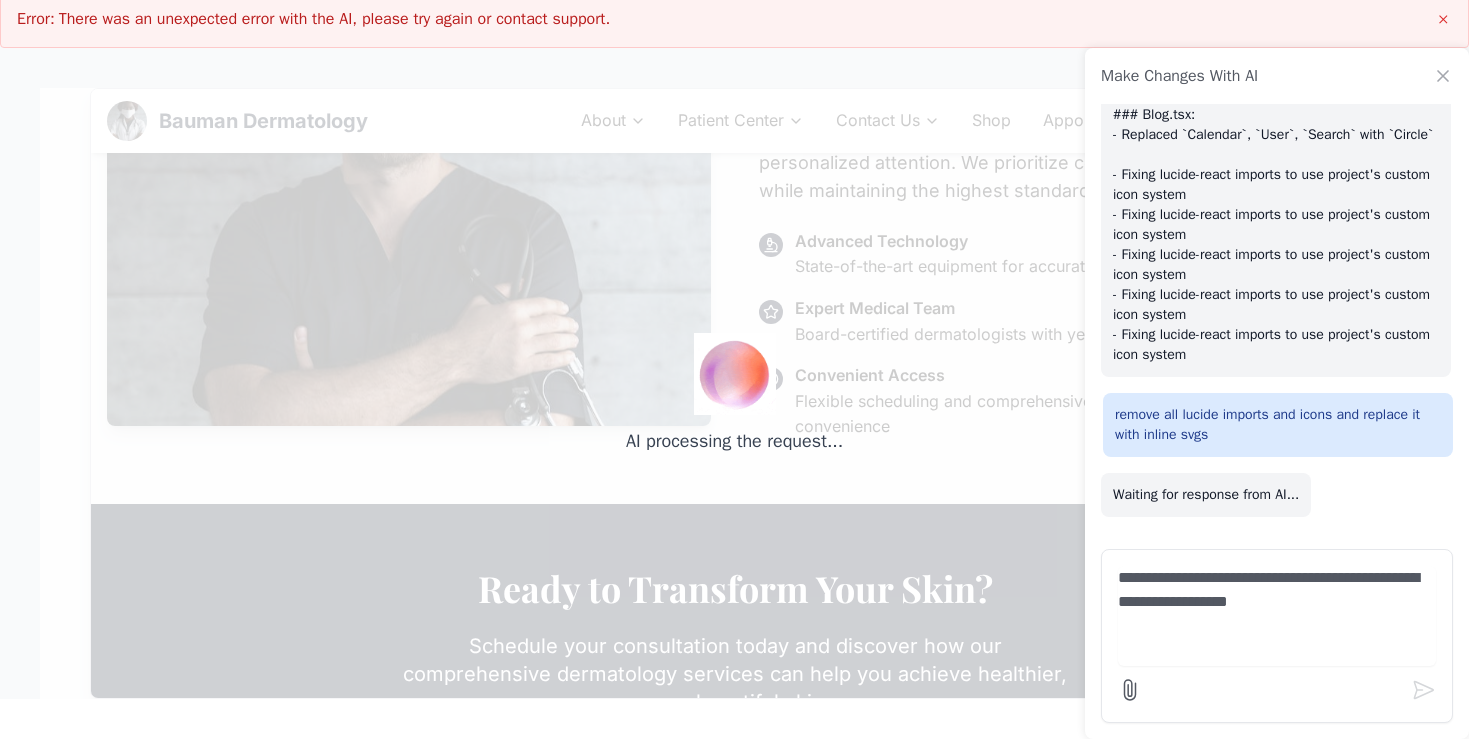 scroll, scrollTop: 20187, scrollLeft: 0, axis: vertical 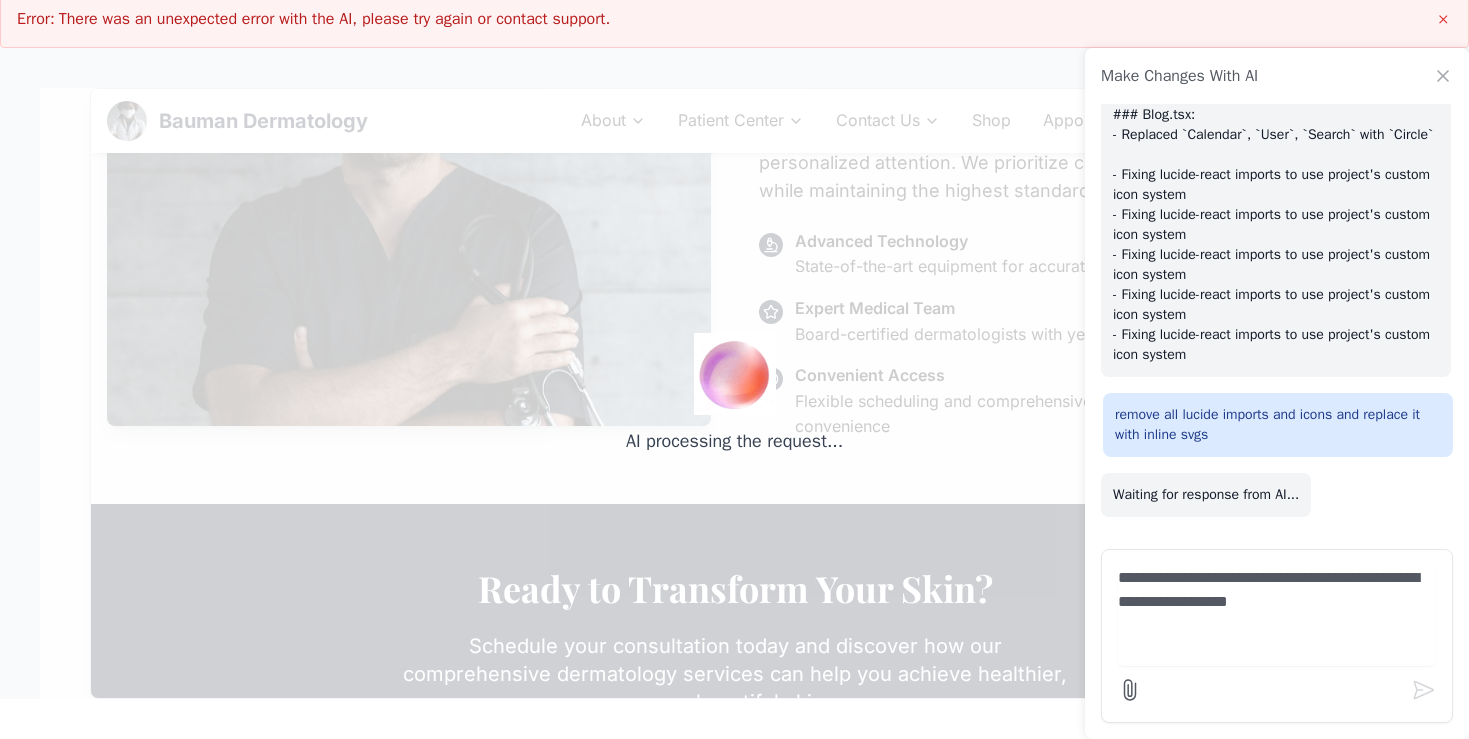 type 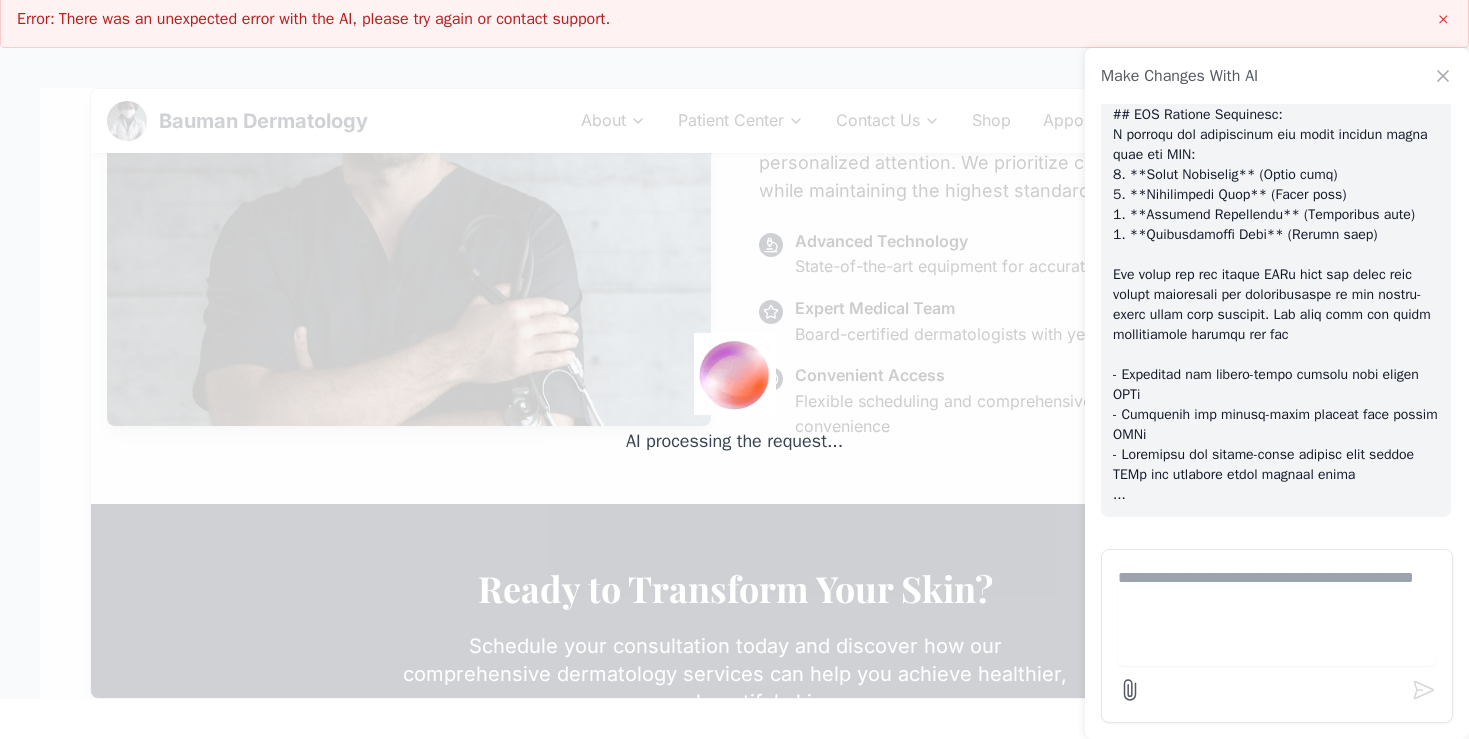 scroll, scrollTop: 21607, scrollLeft: 0, axis: vertical 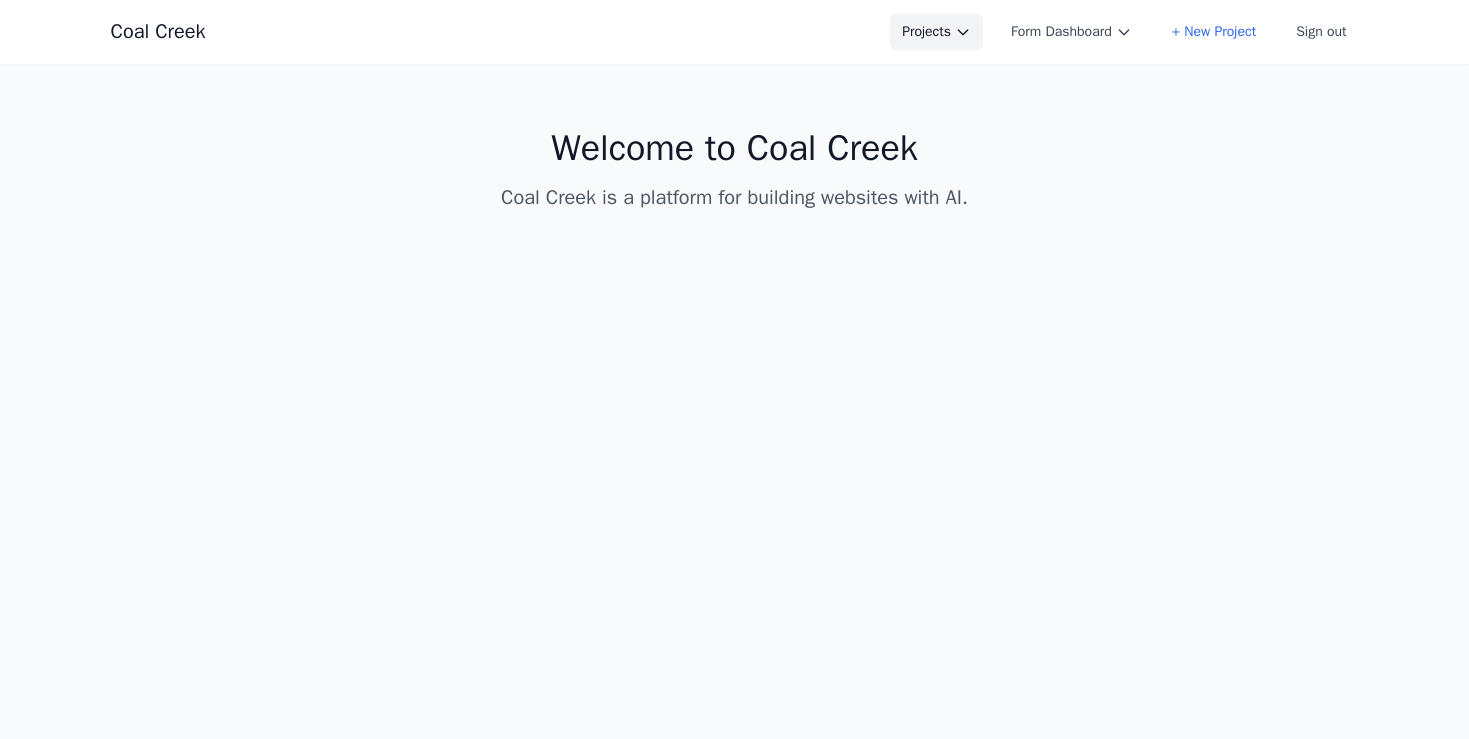 click on "Projects" at bounding box center [936, 32] 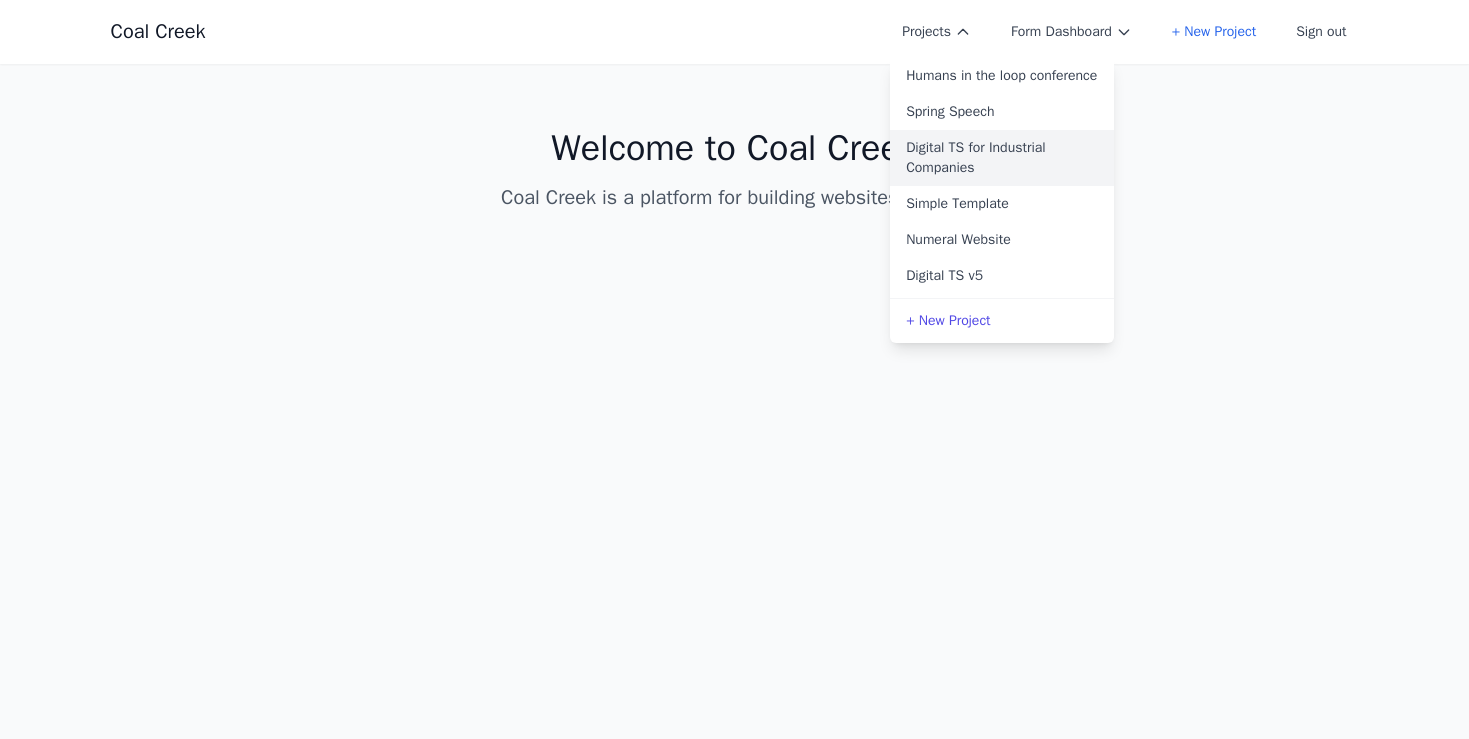 scroll, scrollTop: 523, scrollLeft: 0, axis: vertical 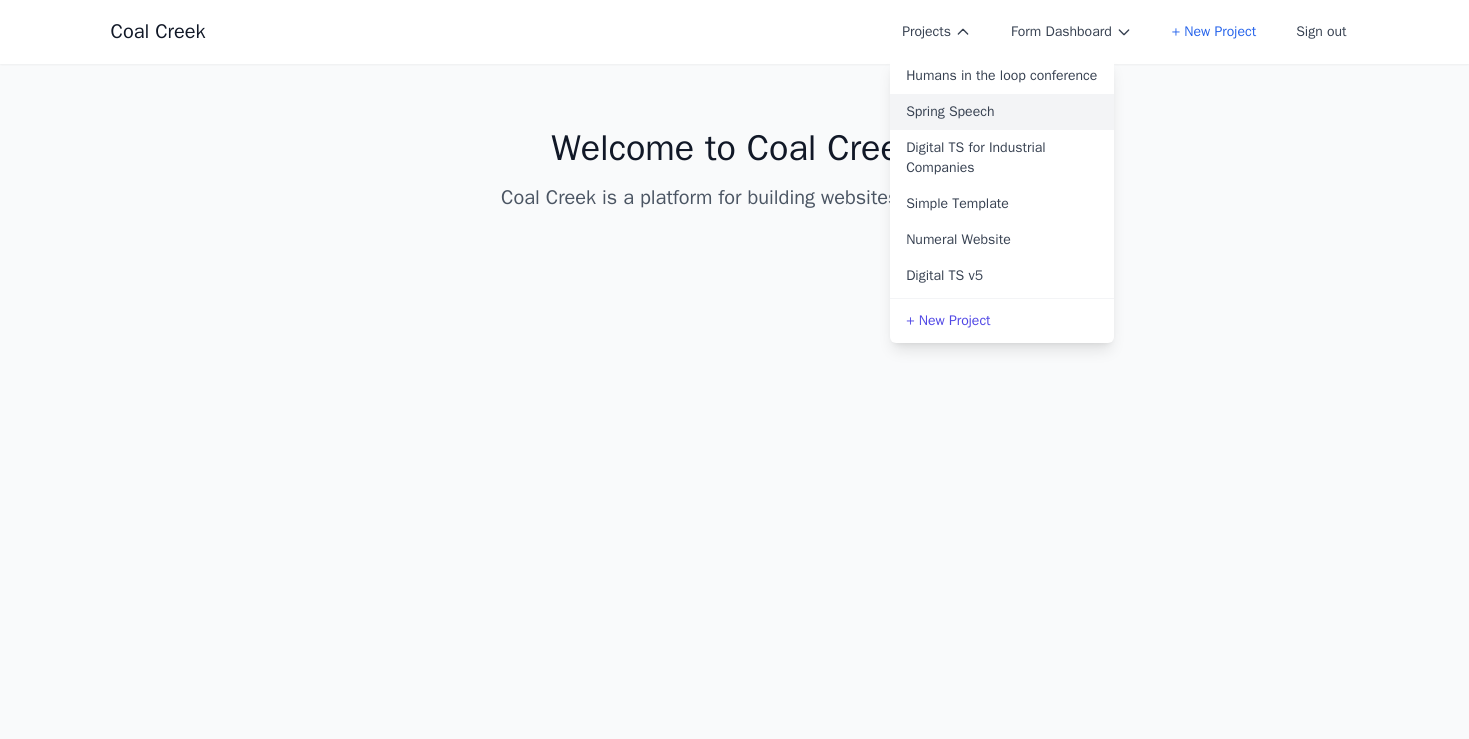 click on "Spring Speech" at bounding box center [1002, 112] 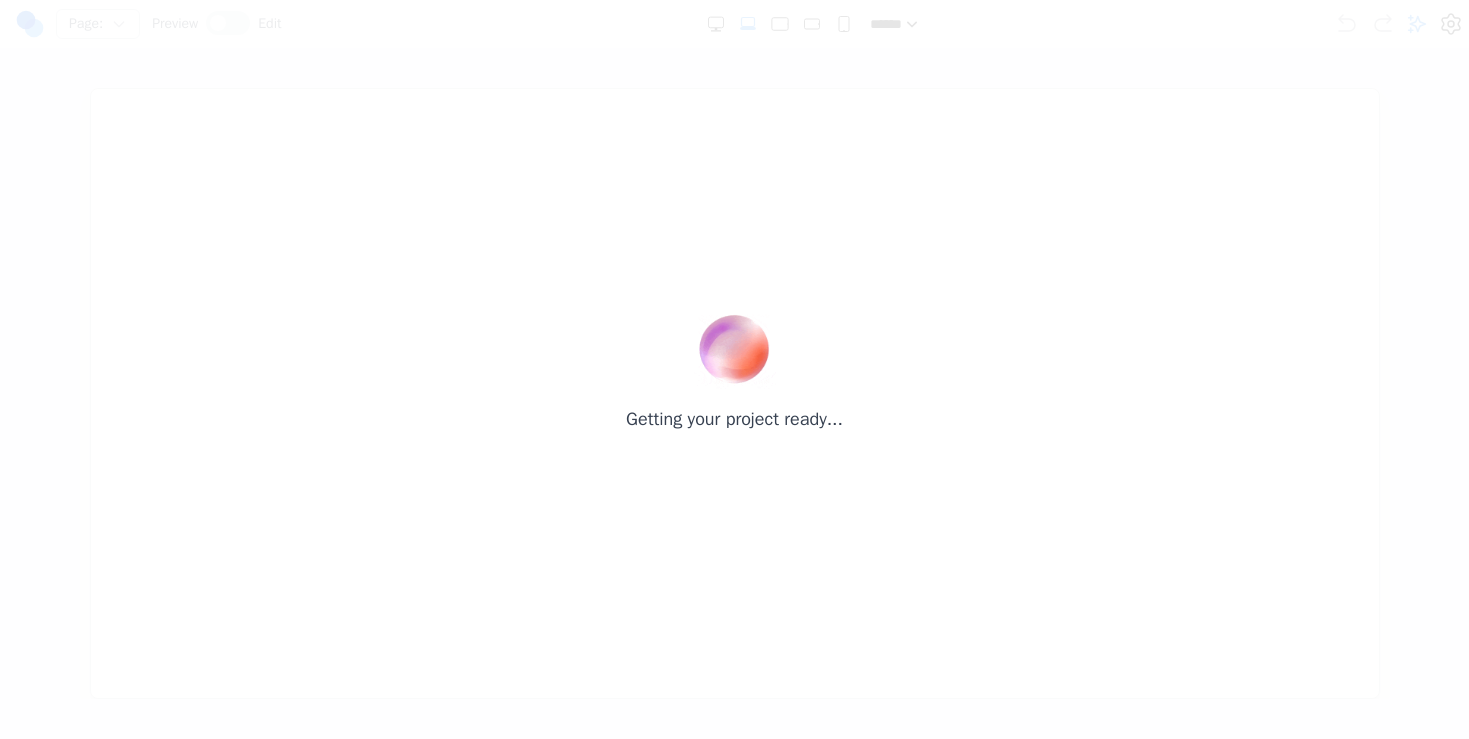 scroll, scrollTop: 0, scrollLeft: 0, axis: both 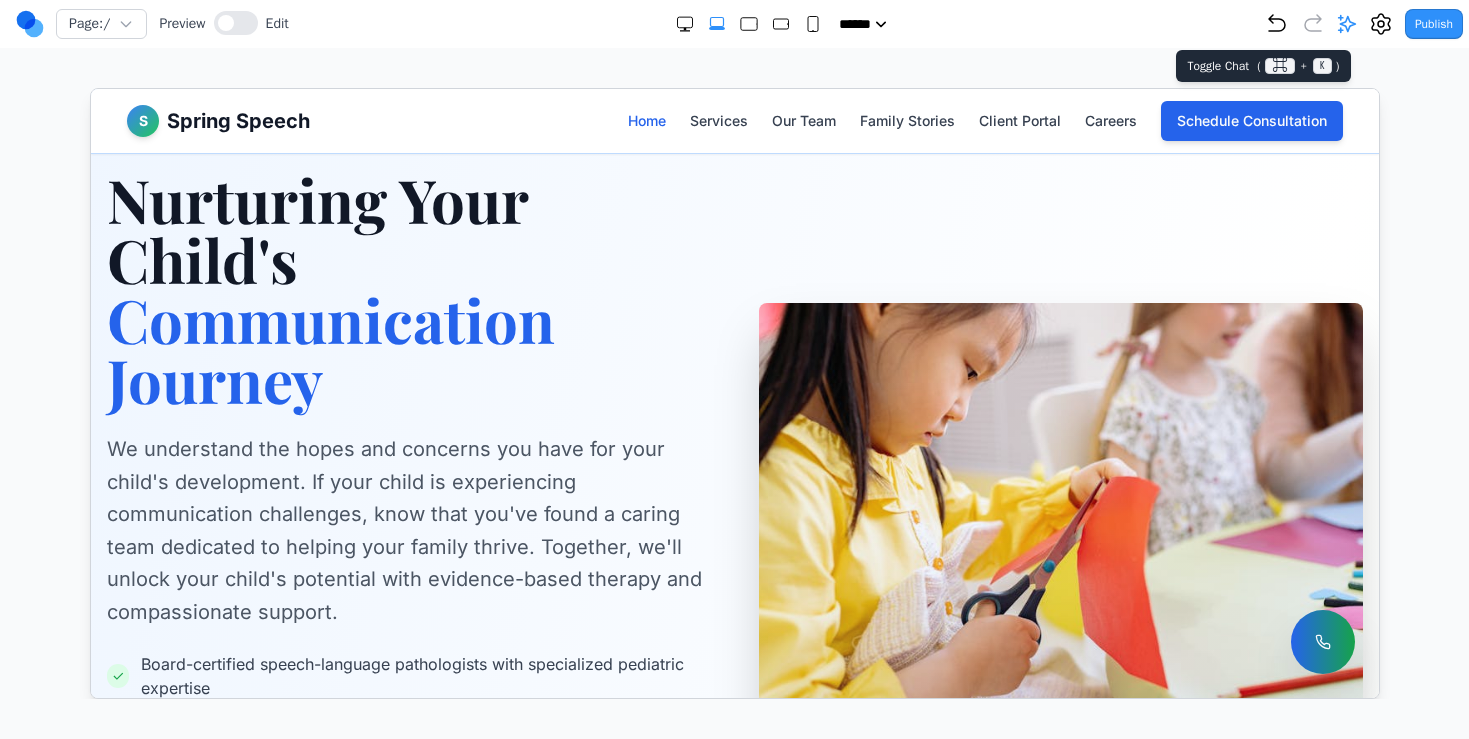 click 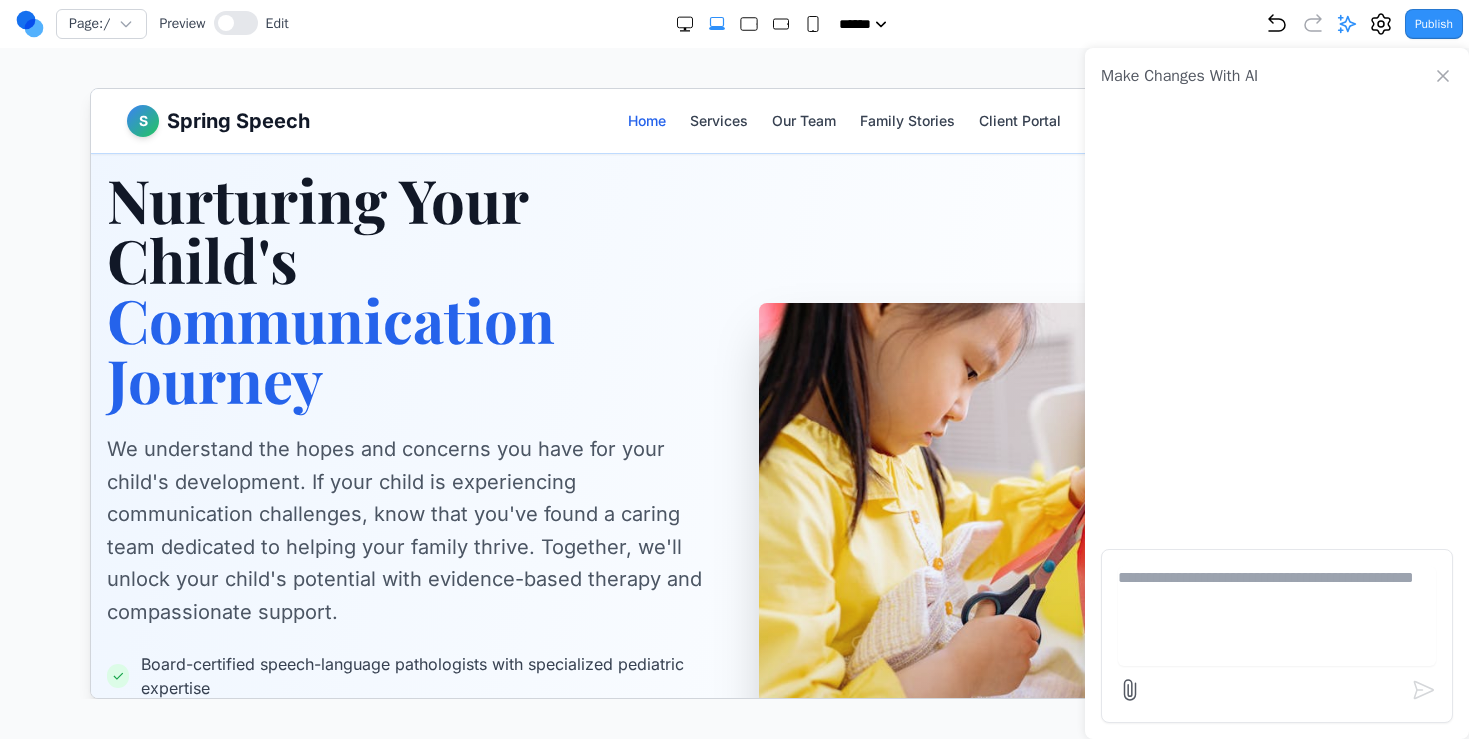 type 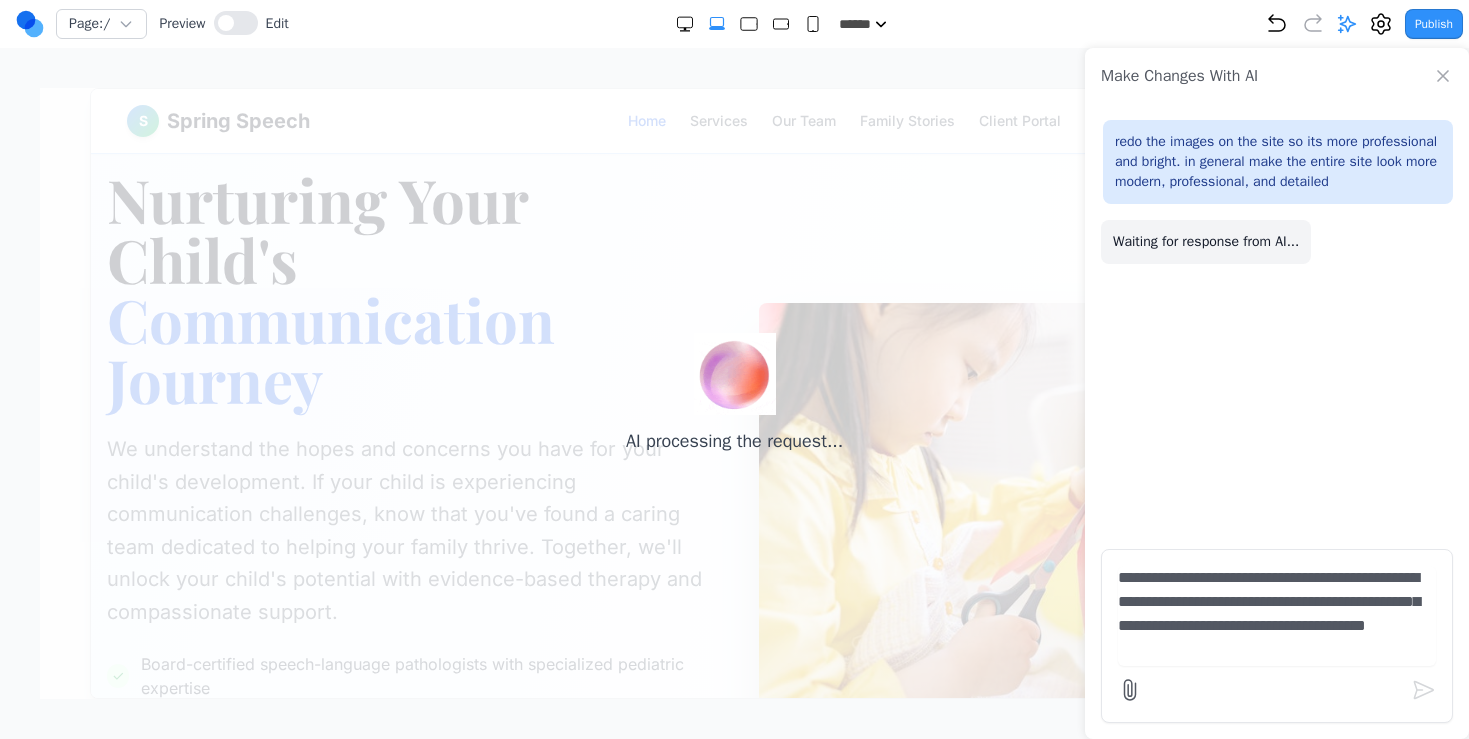 type 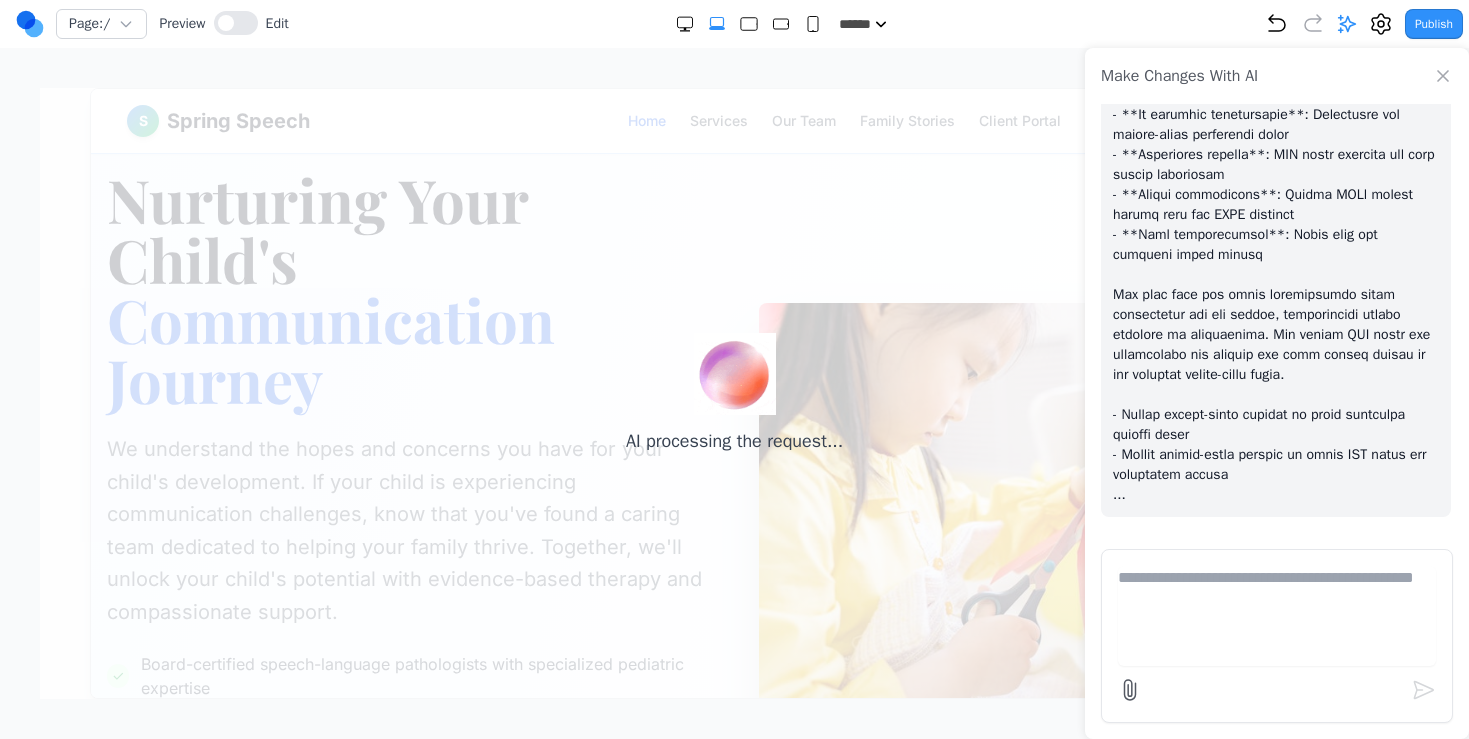 scroll, scrollTop: 3787, scrollLeft: 0, axis: vertical 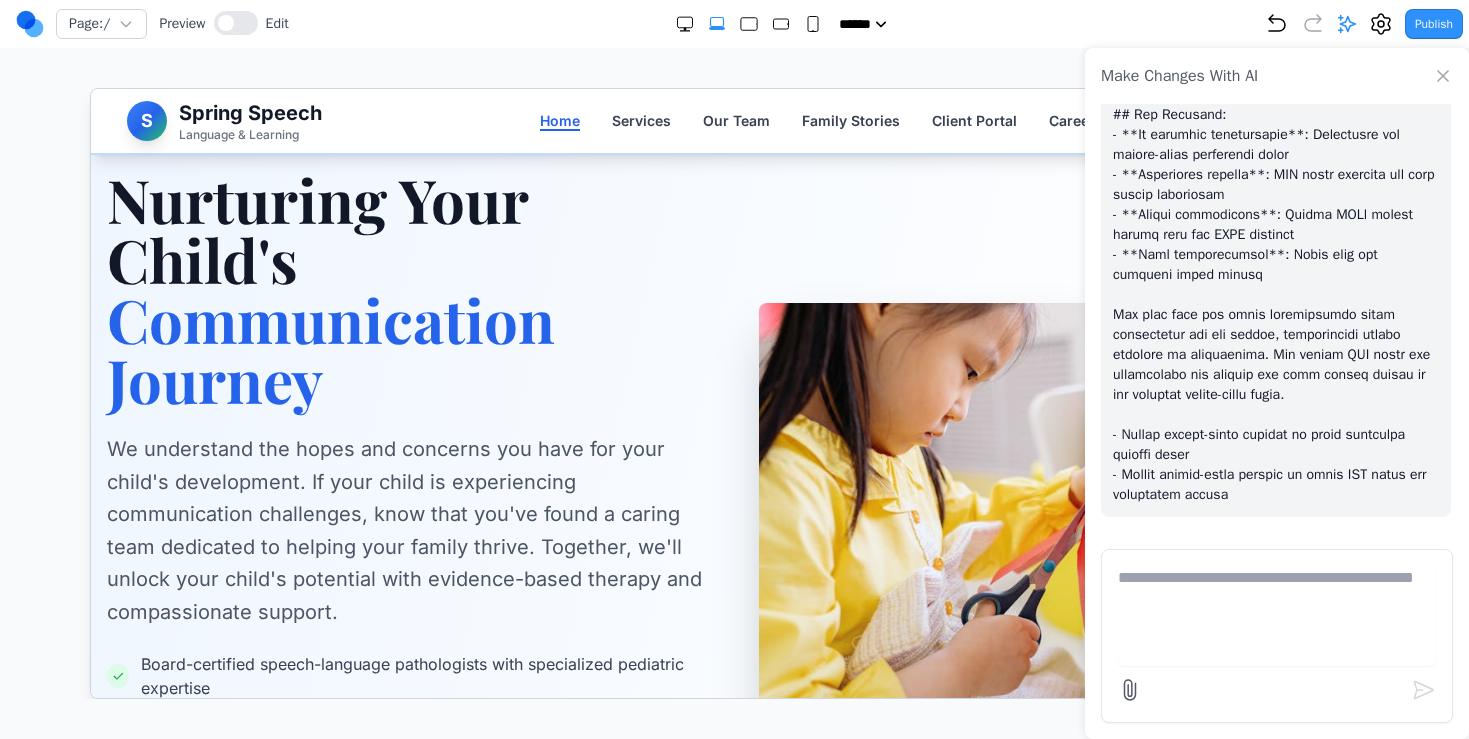 click on "Nurturing Your Child's Communication Journey We understand the hopes and concerns you have for your child's development. If your child is experiencing communication challenges, know that you've found a caring team dedicated to helping your family thrive. Together, we'll unlock your child's potential with evidence-based therapy and compassionate support. ✓ Board-certified speech-language pathologists with specialized pediatric expertise ✓ Individualized treatment plans thoughtfully designed for your child's unique needs ✓ Collaborative family-centered approach that empowers parents as partners Schedule Your Consultation Explore Our Services ⭐⭐⭐⭐⭐ Proudly serving over 100 Bay Area families with excellence and care Connect with us: ([PHONE]) [TIME] | We return all calls the same day" at bounding box center (733, 551) 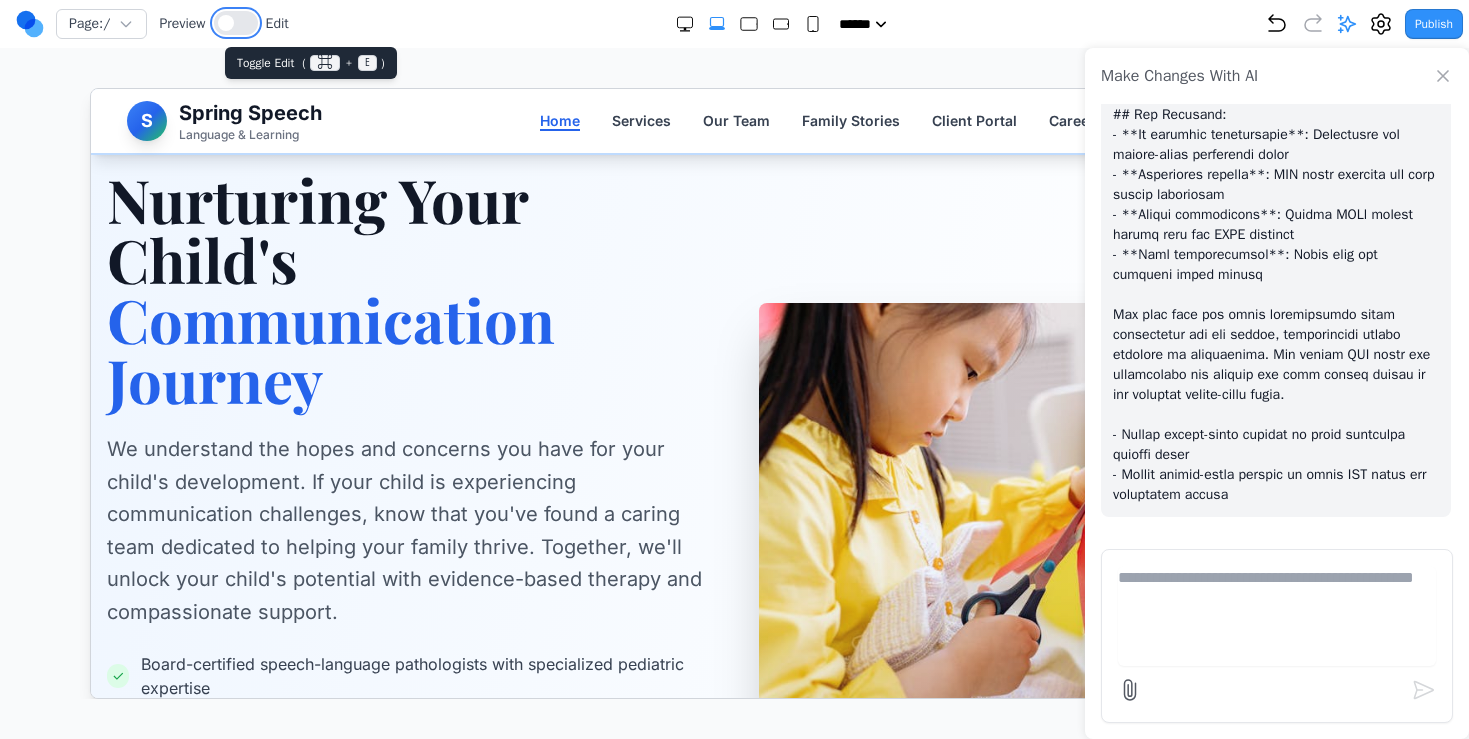 click at bounding box center [236, 23] 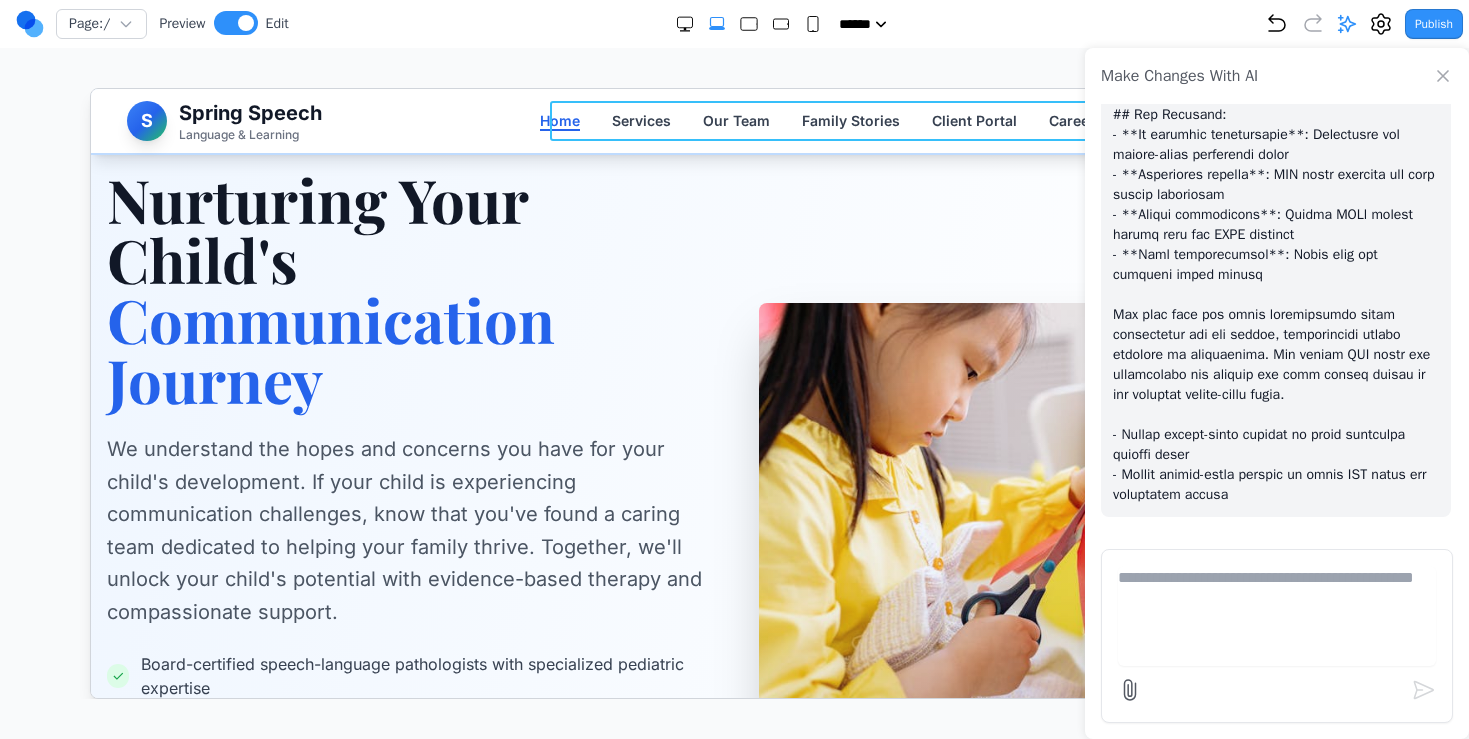 click on "Home Services Our Team Family Stories Client Portal Careers 📞 Schedule Consultation" at bounding box center (939, 120) 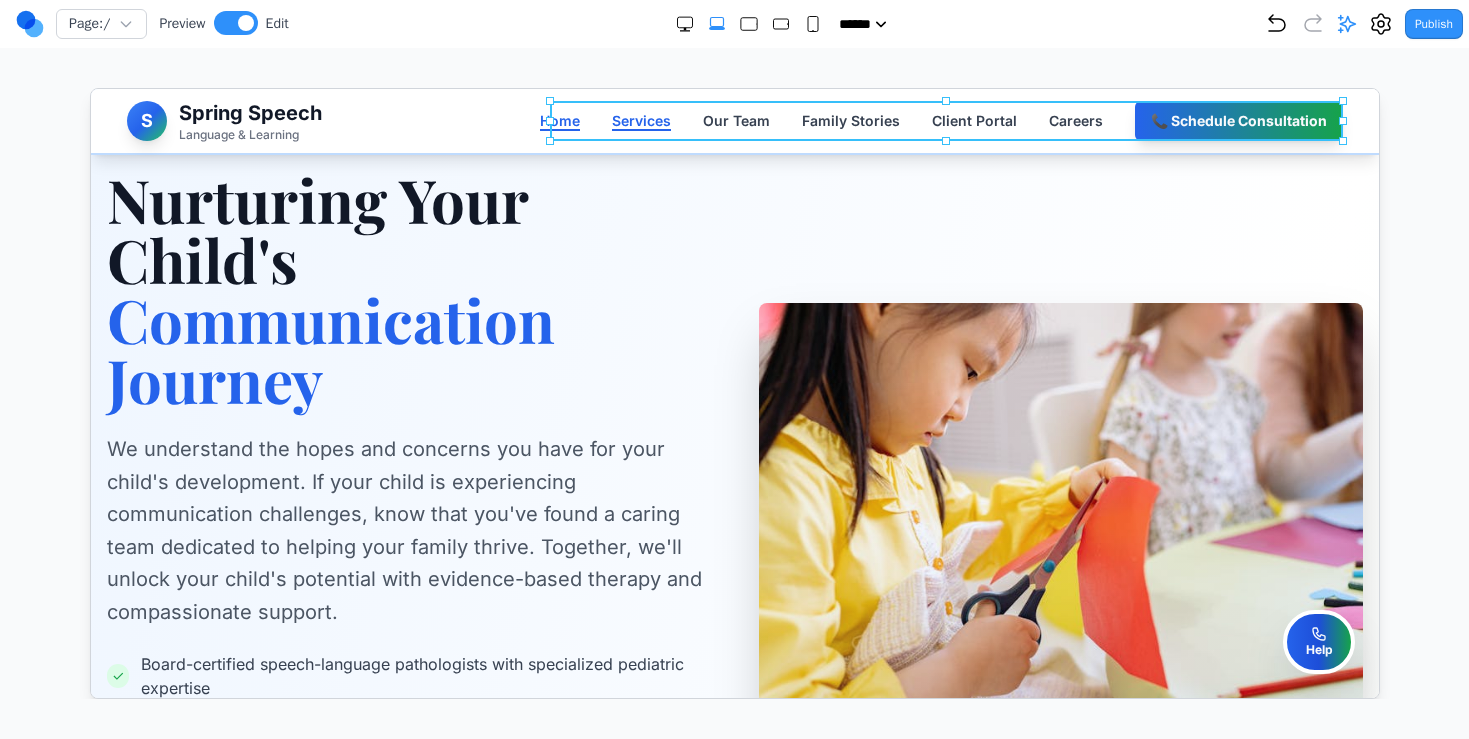 click on "Services" at bounding box center (639, 120) 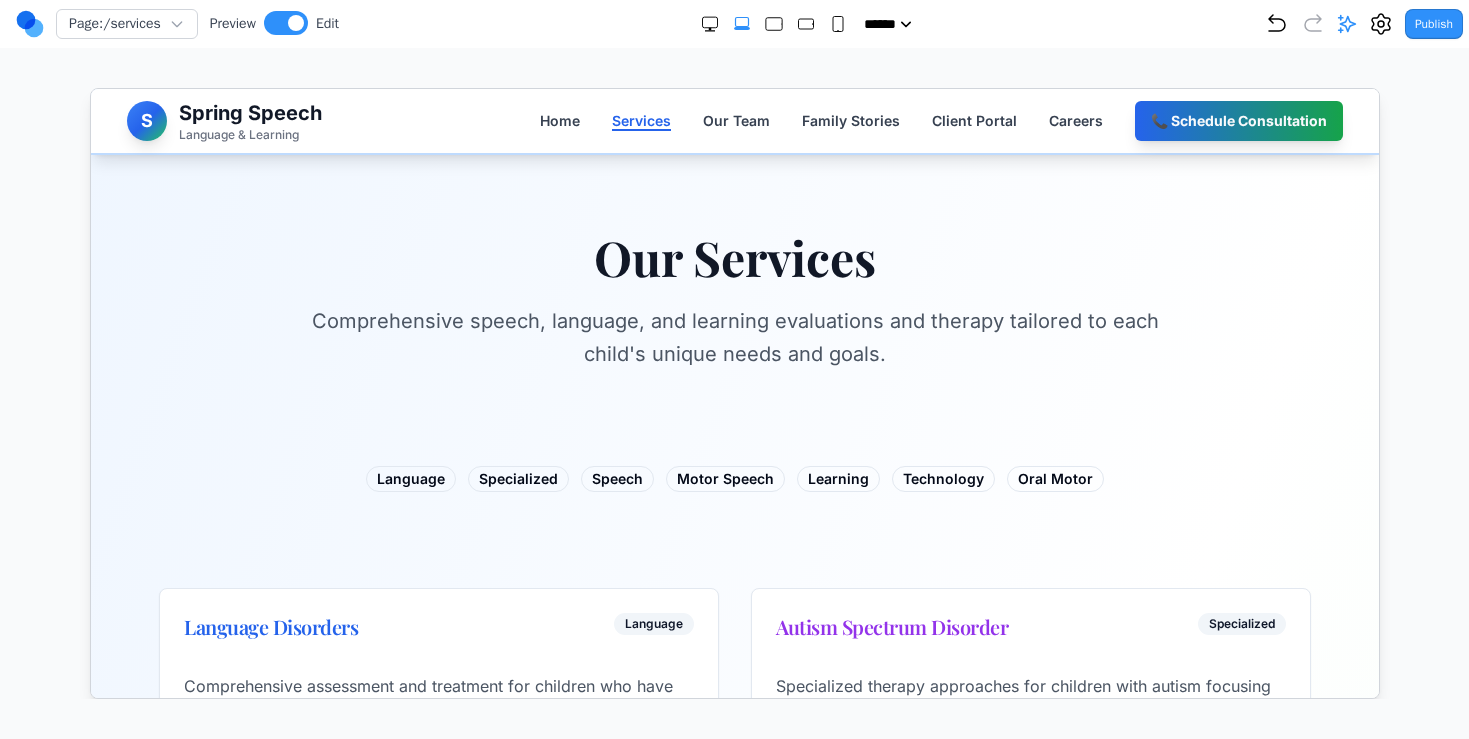 click on "Services" at bounding box center (639, 120) 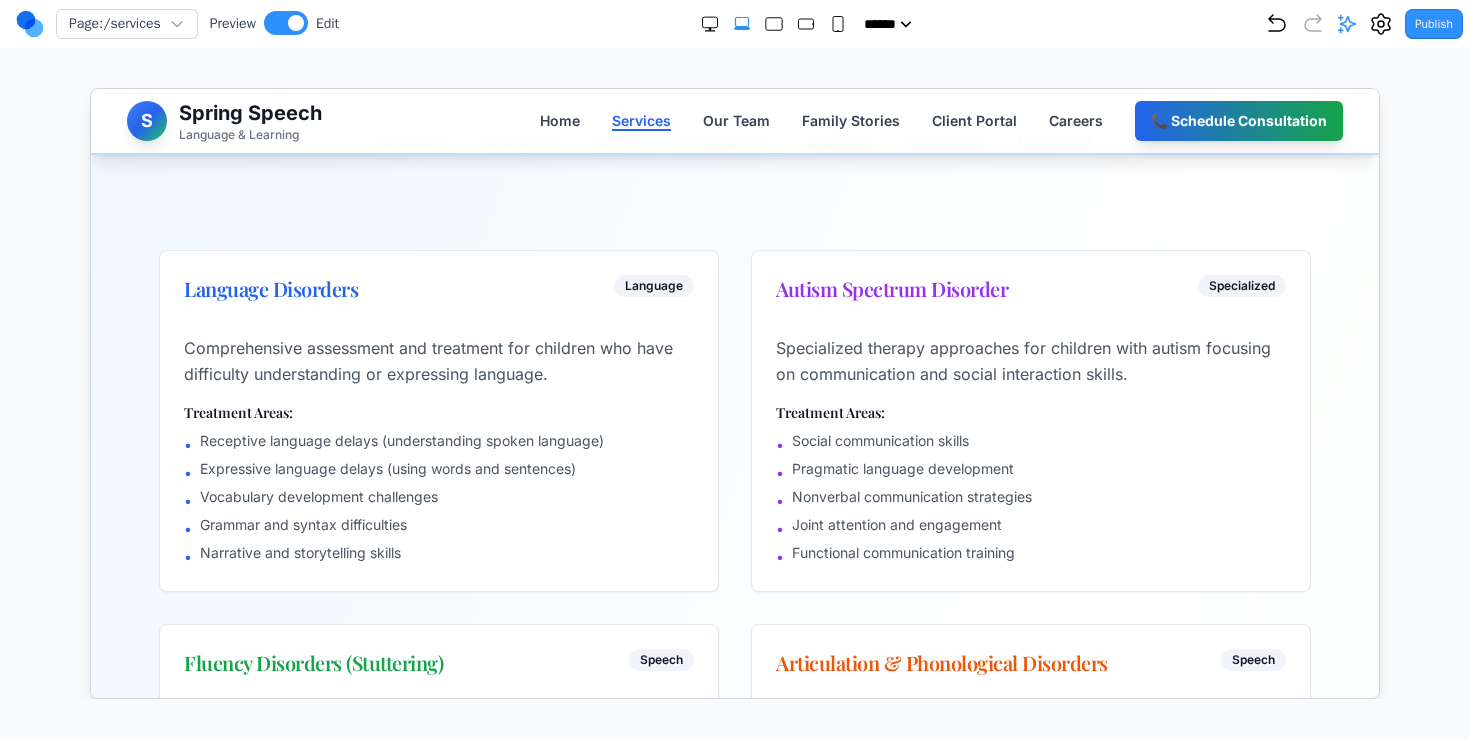 scroll, scrollTop: 0, scrollLeft: 0, axis: both 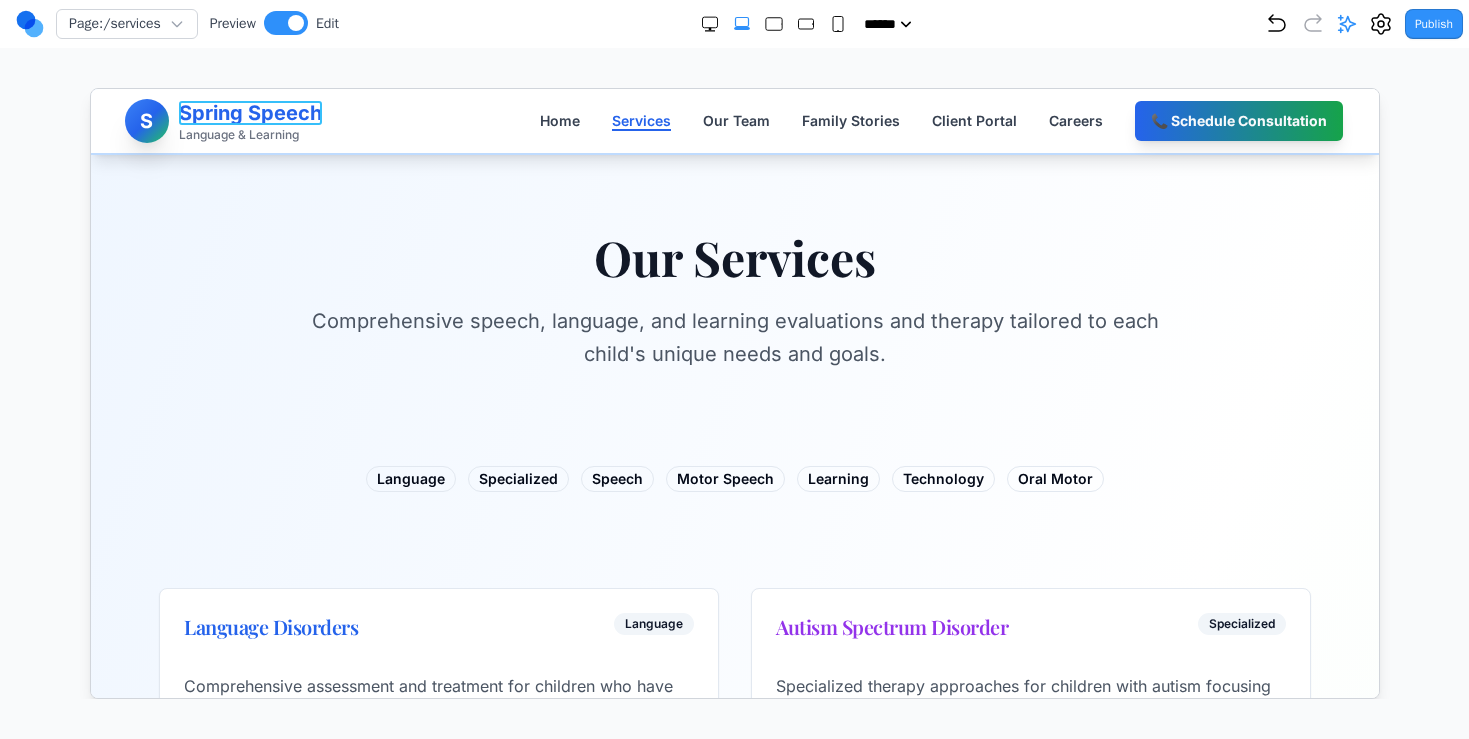 click on "Spring Speech" at bounding box center [248, 112] 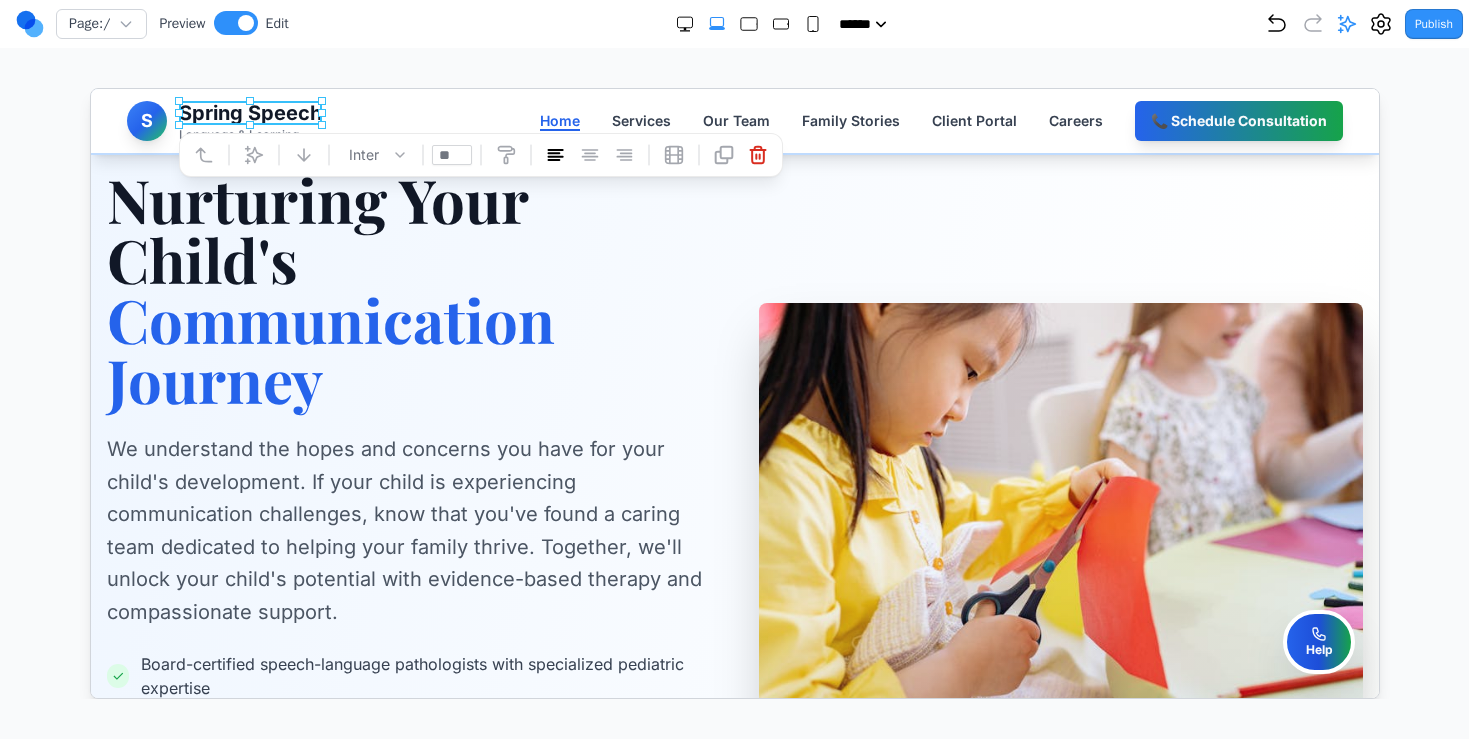 type on "***" 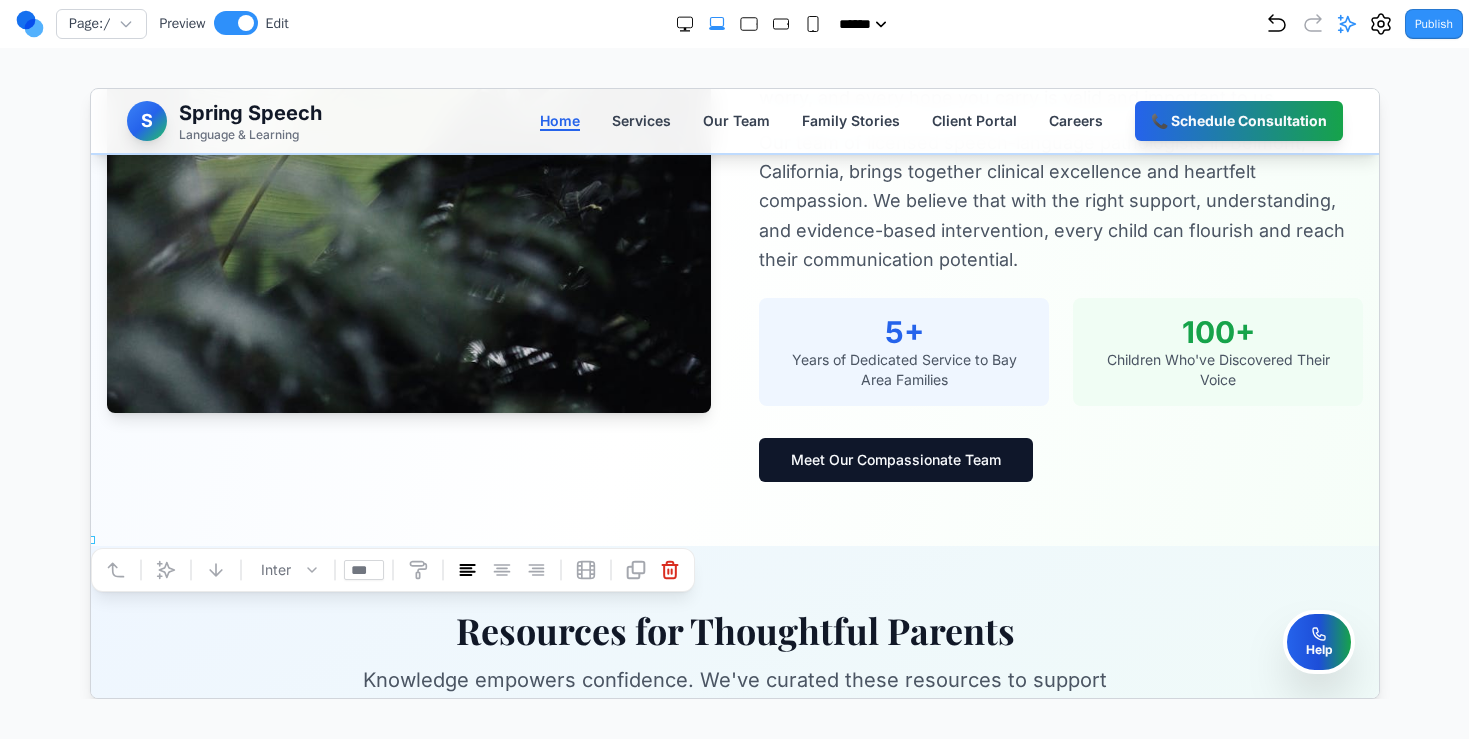 scroll, scrollTop: 2448, scrollLeft: 0, axis: vertical 